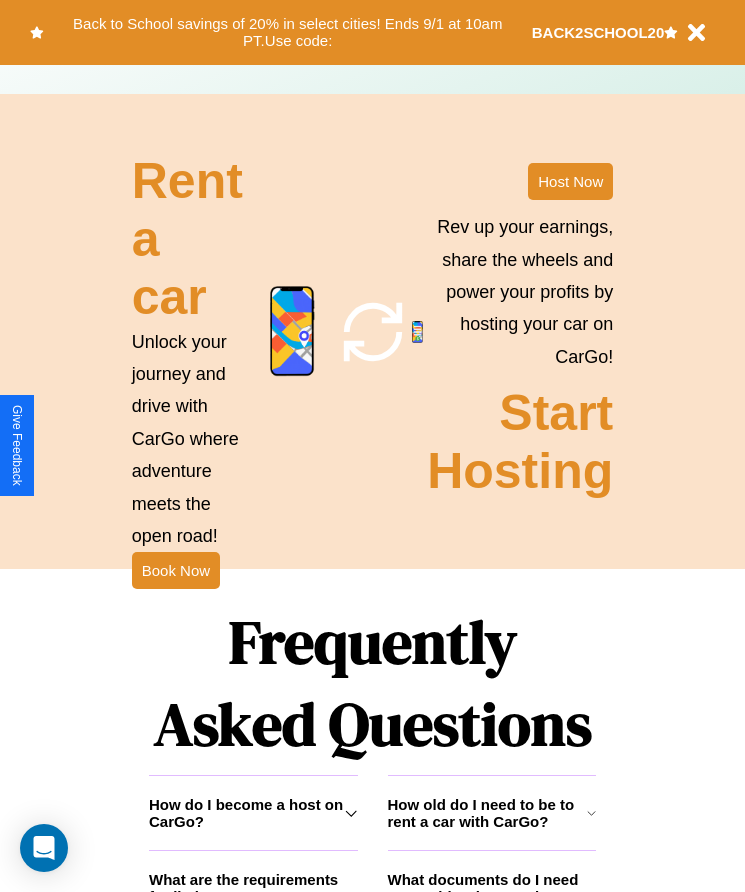 scroll, scrollTop: 2608, scrollLeft: 0, axis: vertical 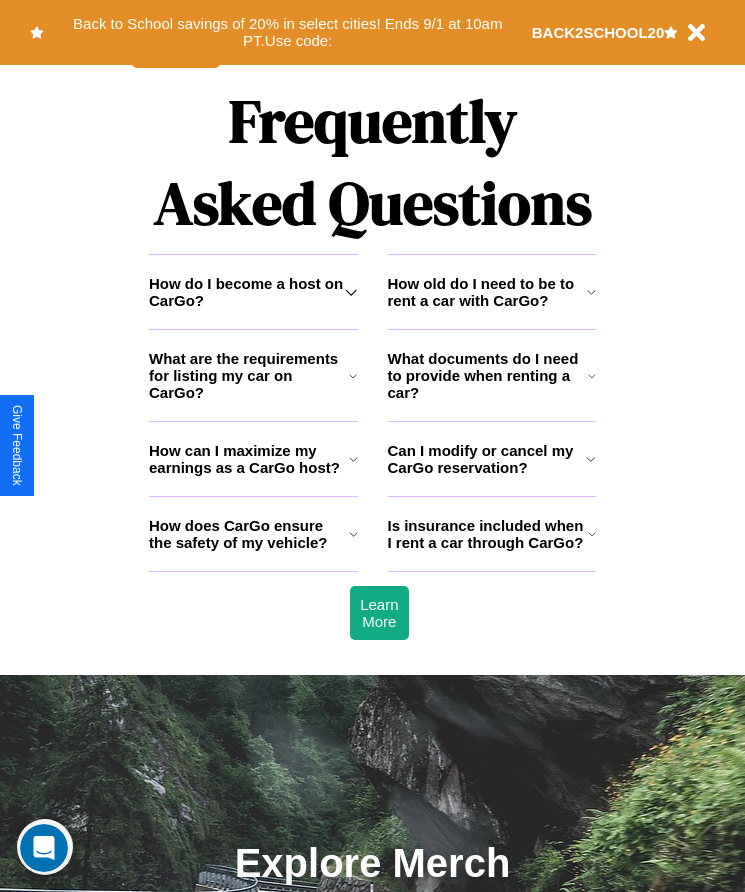 click 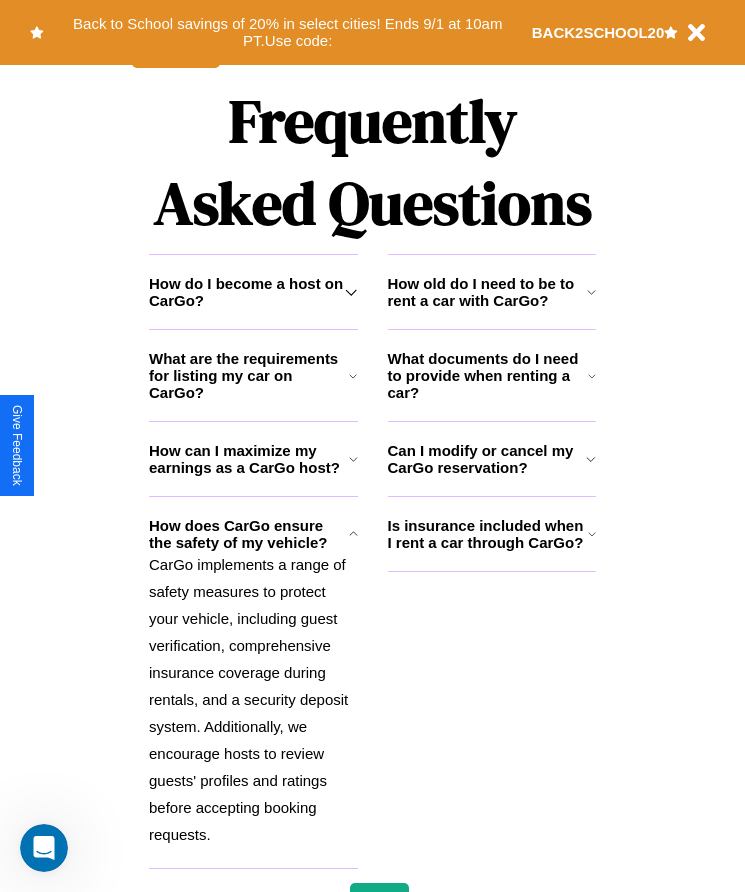click 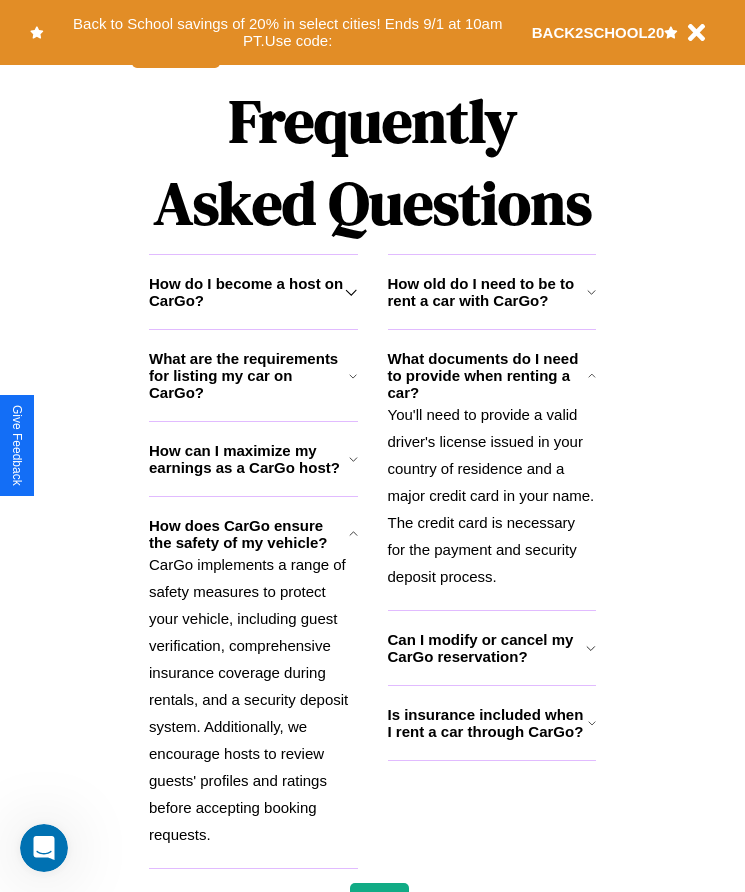 click 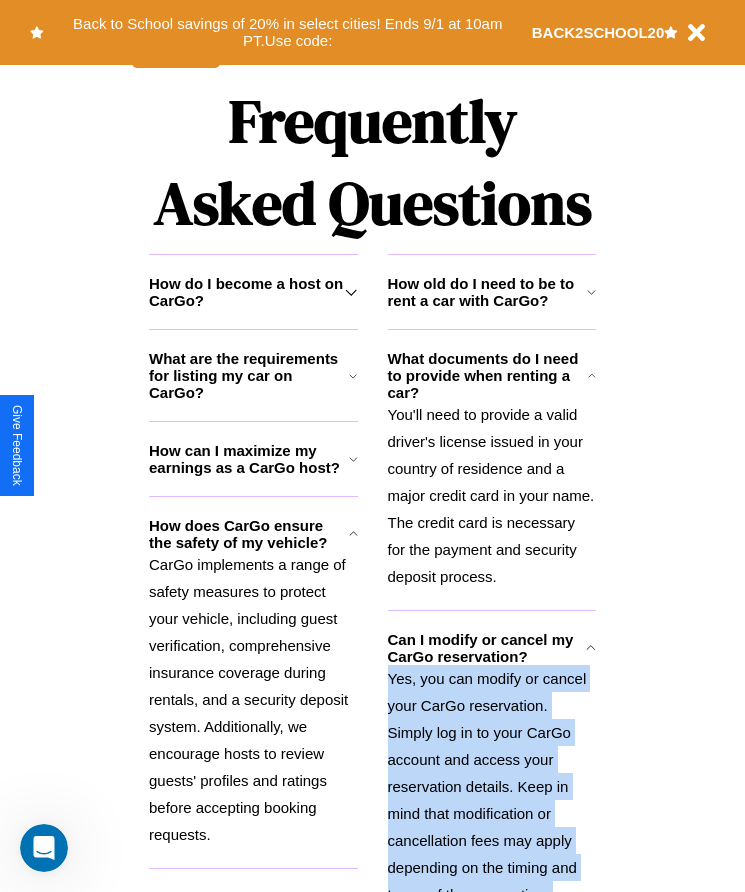 scroll, scrollTop: 2723, scrollLeft: 0, axis: vertical 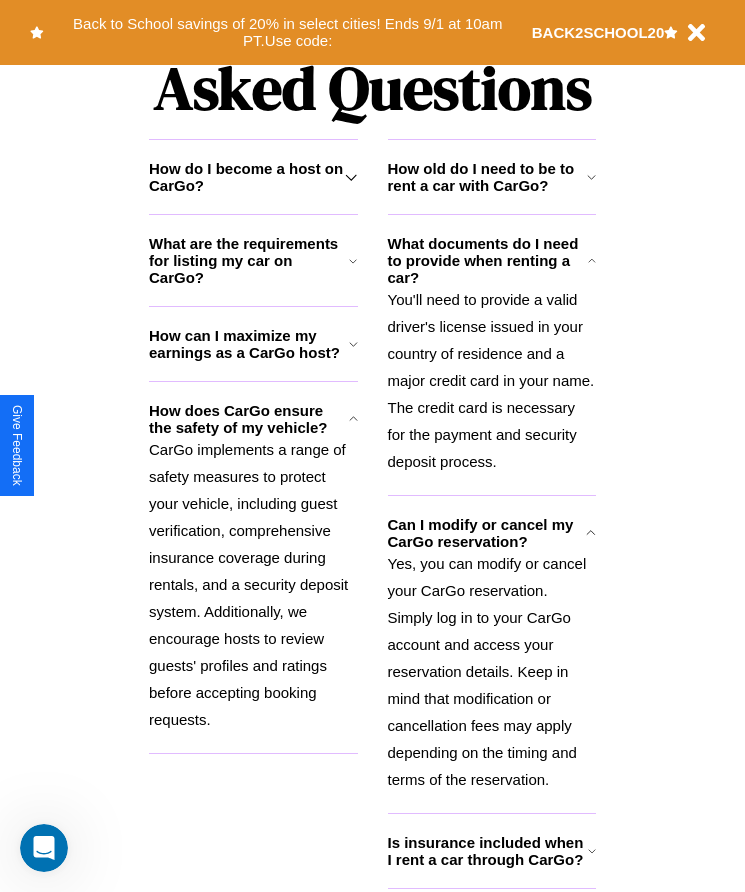 click 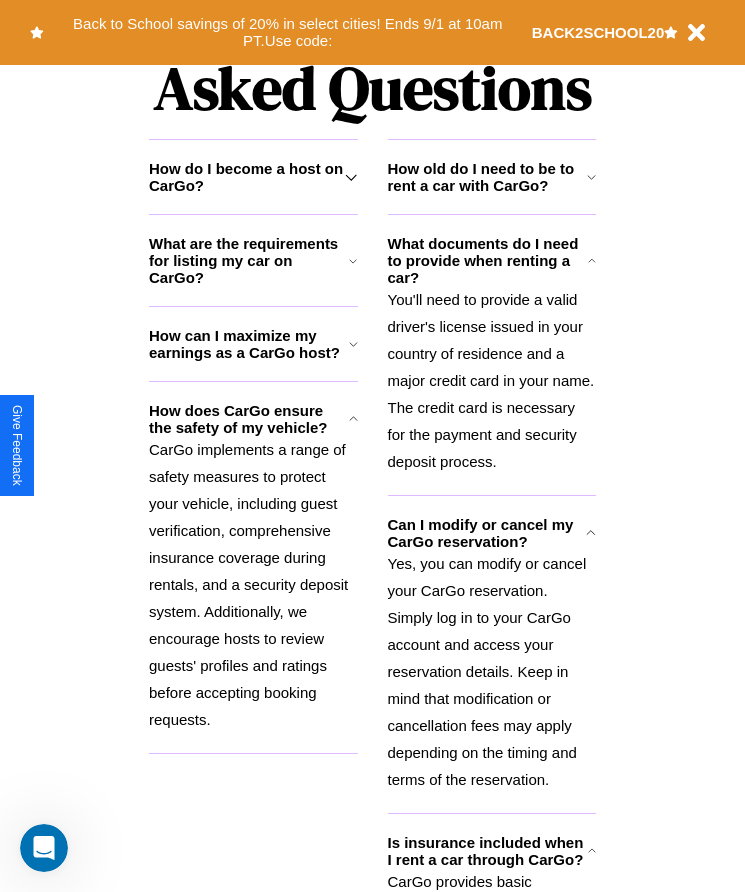 click on "You'll need to provide a valid driver's license issued in your country of residence and a major credit card in your name. The credit card is necessary for the payment and security deposit process." at bounding box center (492, 380) 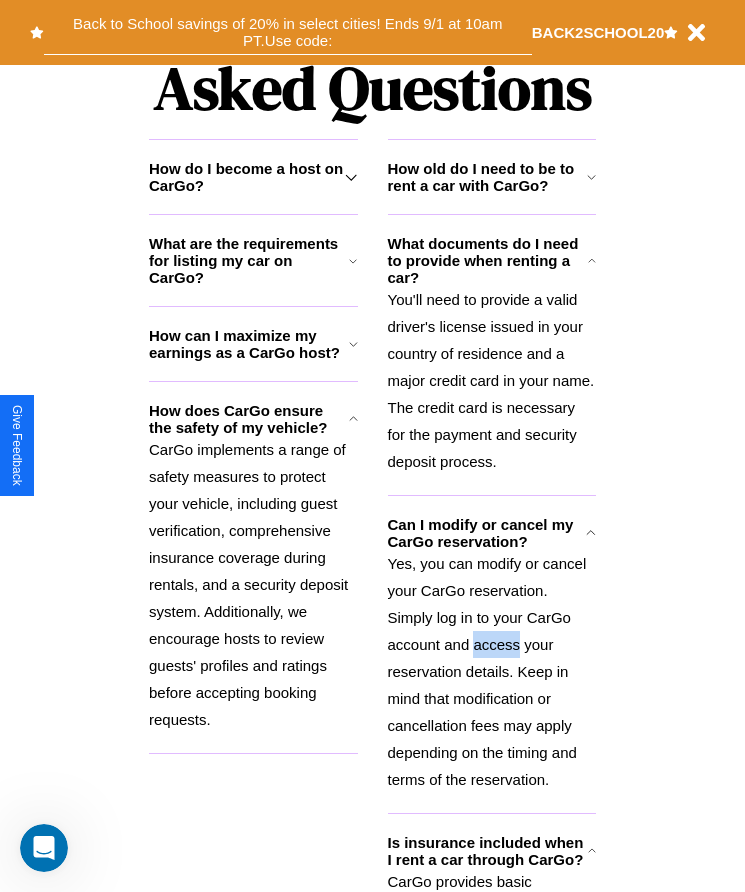 click on "Back to School savings of 20% in select cities! Ends 9/1 at 10am PT.  Use code:" at bounding box center (288, 32) 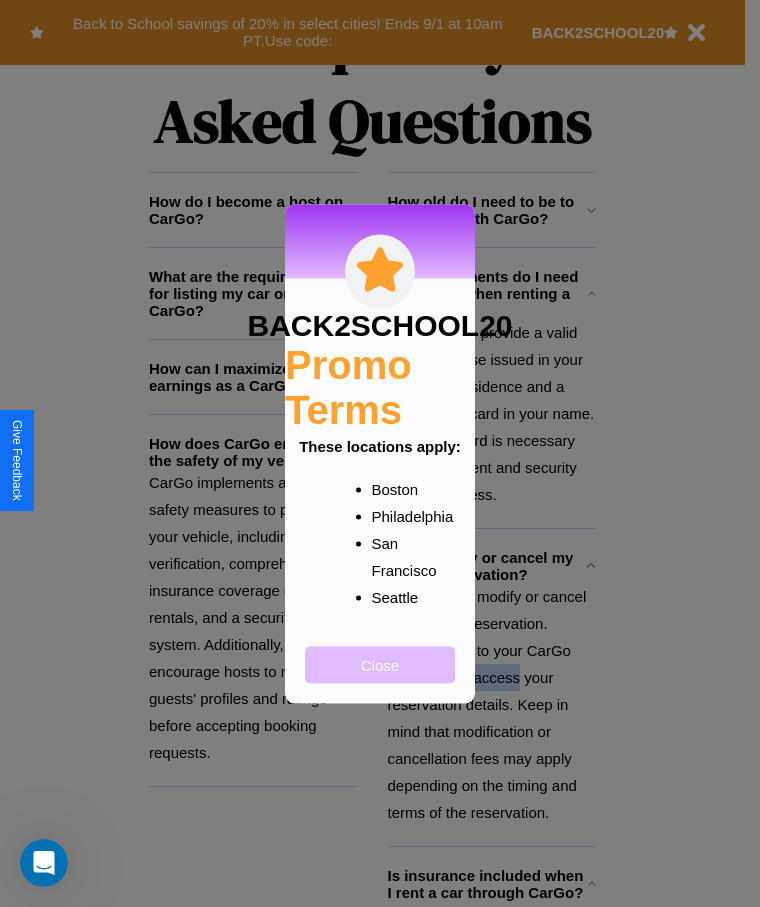 click on "Close" at bounding box center (380, 664) 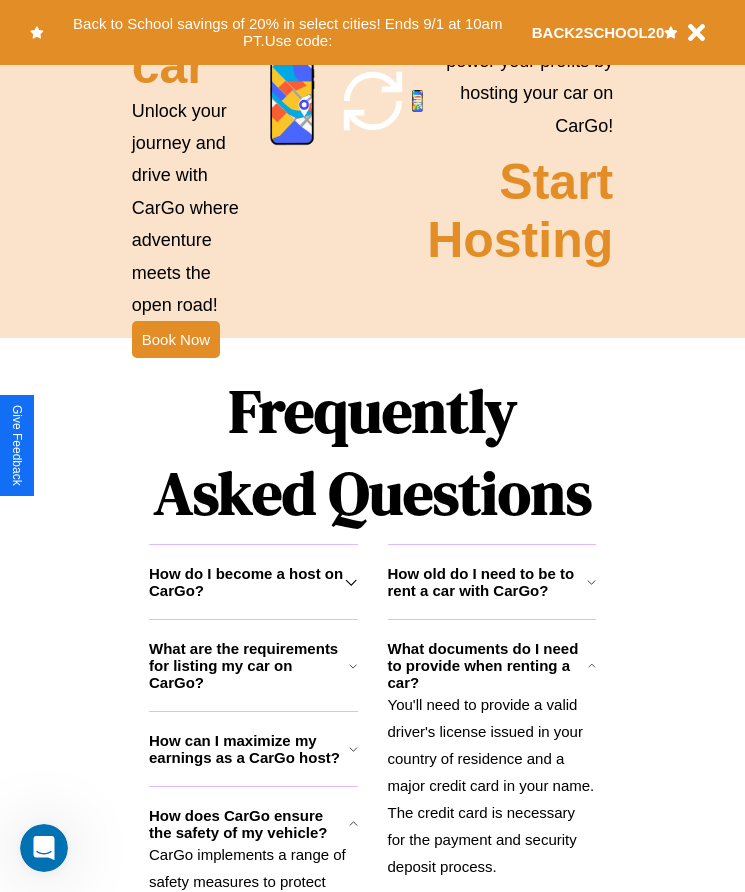 scroll, scrollTop: 334, scrollLeft: 0, axis: vertical 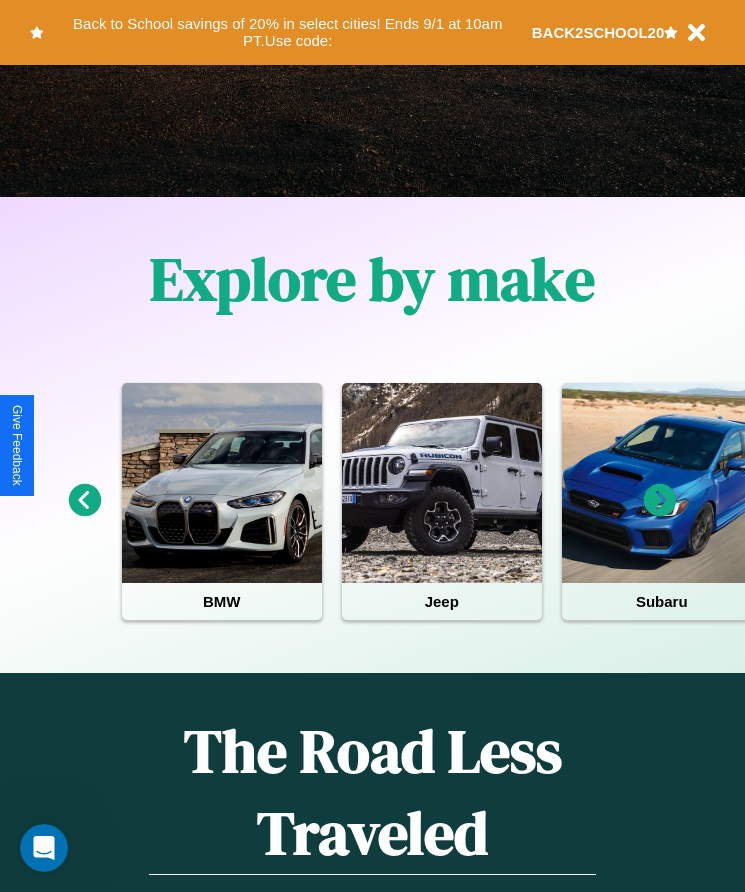 click 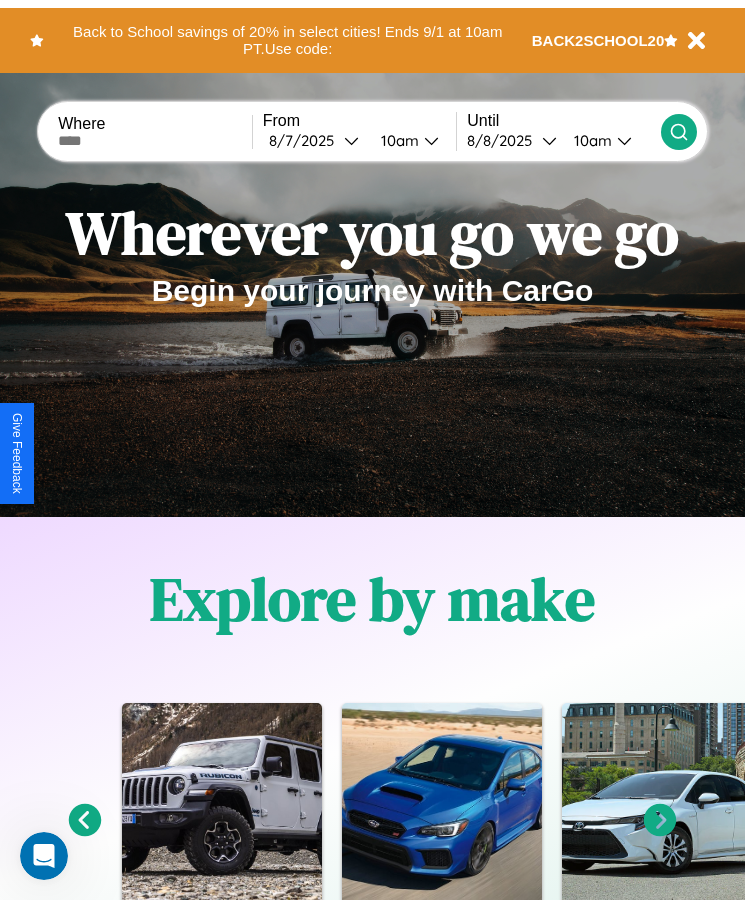 scroll, scrollTop: 0, scrollLeft: 0, axis: both 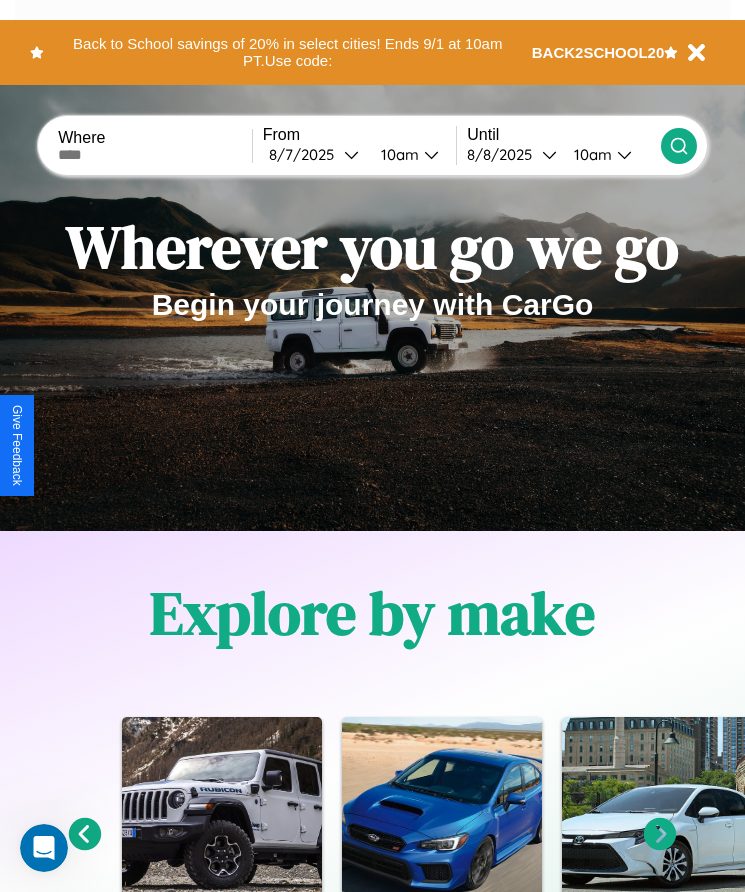 click at bounding box center (155, 155) 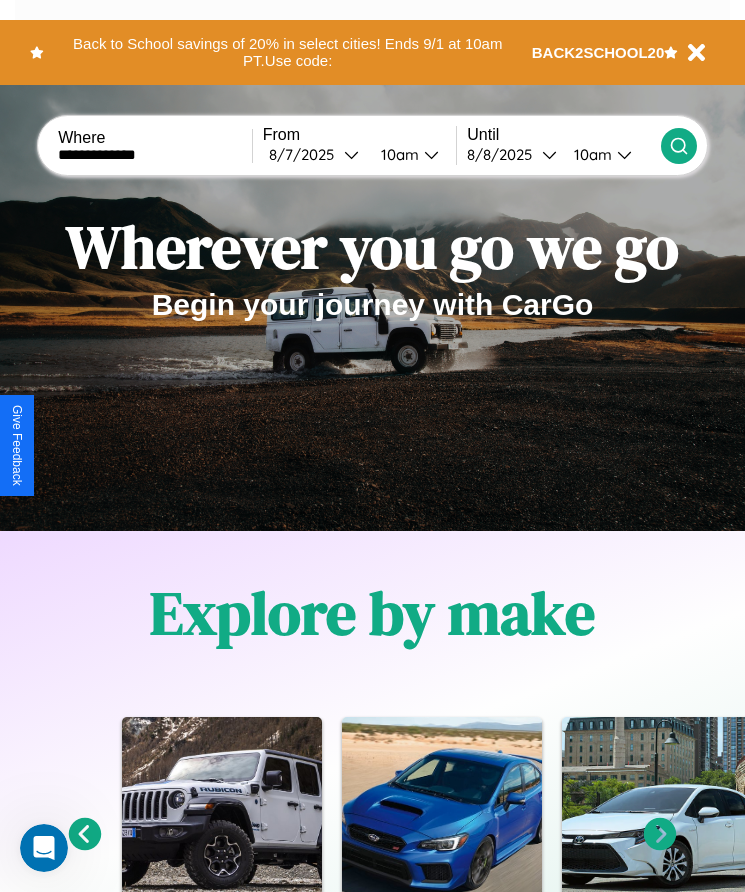 type on "**********" 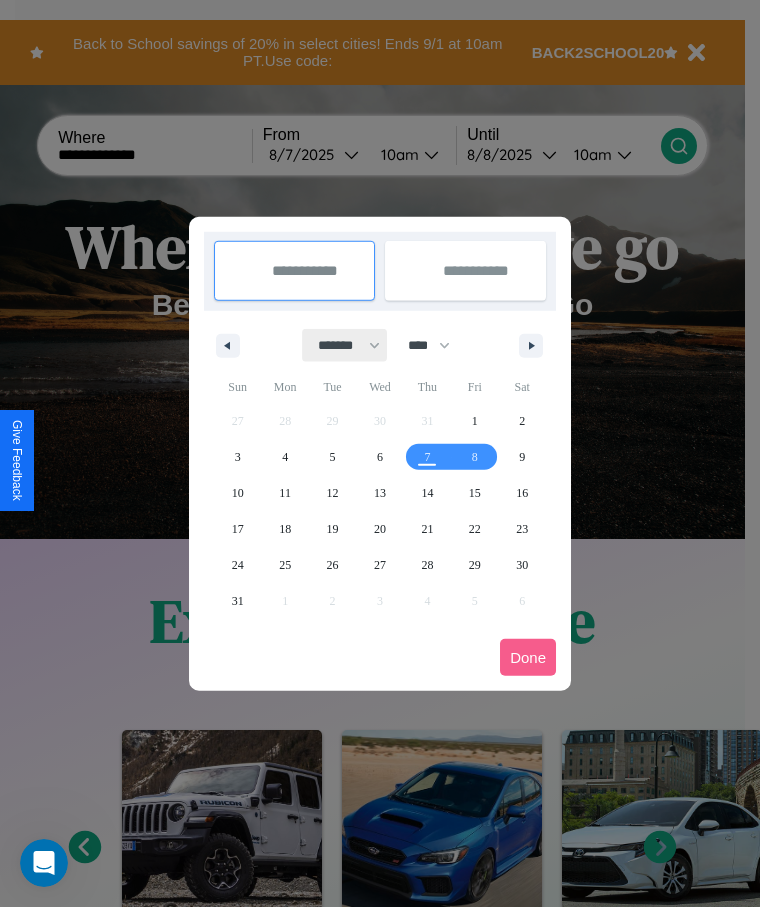 click on "******* ******** ***** ***** *** **** **** ****** ********* ******* ******** ********" at bounding box center (345, 345) 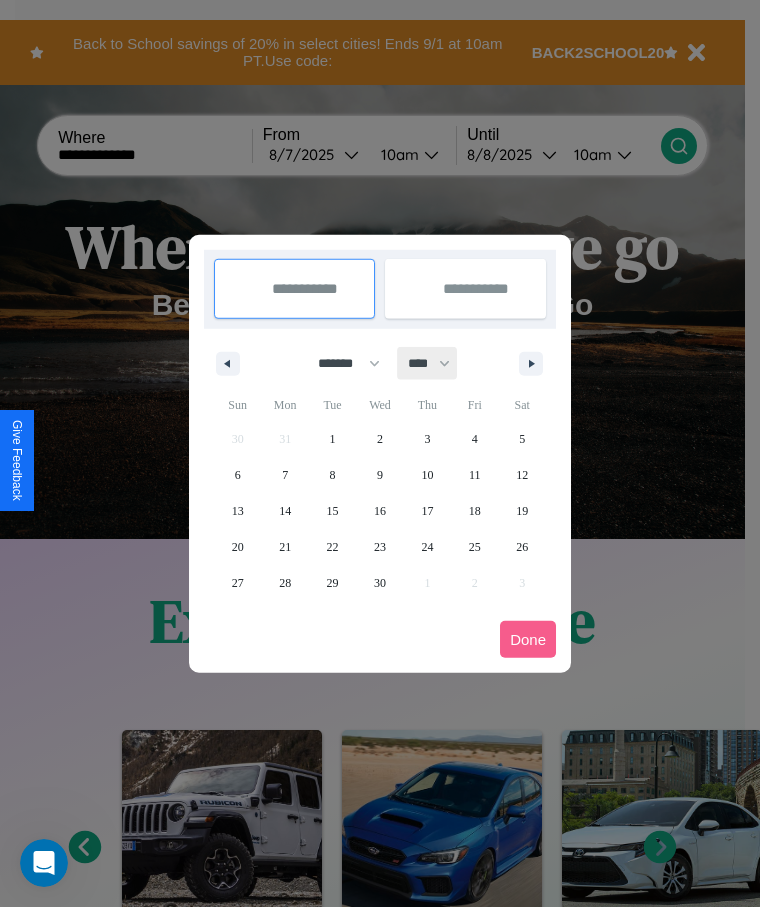 click on "**** **** **** **** **** **** **** **** **** **** **** **** **** **** **** **** **** **** **** **** **** **** **** **** **** **** **** **** **** **** **** **** **** **** **** **** **** **** **** **** **** **** **** **** **** **** **** **** **** **** **** **** **** **** **** **** **** **** **** **** **** **** **** **** **** **** **** **** **** **** **** **** **** **** **** **** **** **** **** **** **** **** **** **** **** **** **** **** **** **** **** **** **** **** **** **** **** **** **** **** **** **** **** **** **** **** **** **** **** **** **** **** **** **** **** **** **** **** **** **** ****" at bounding box center (428, 363) 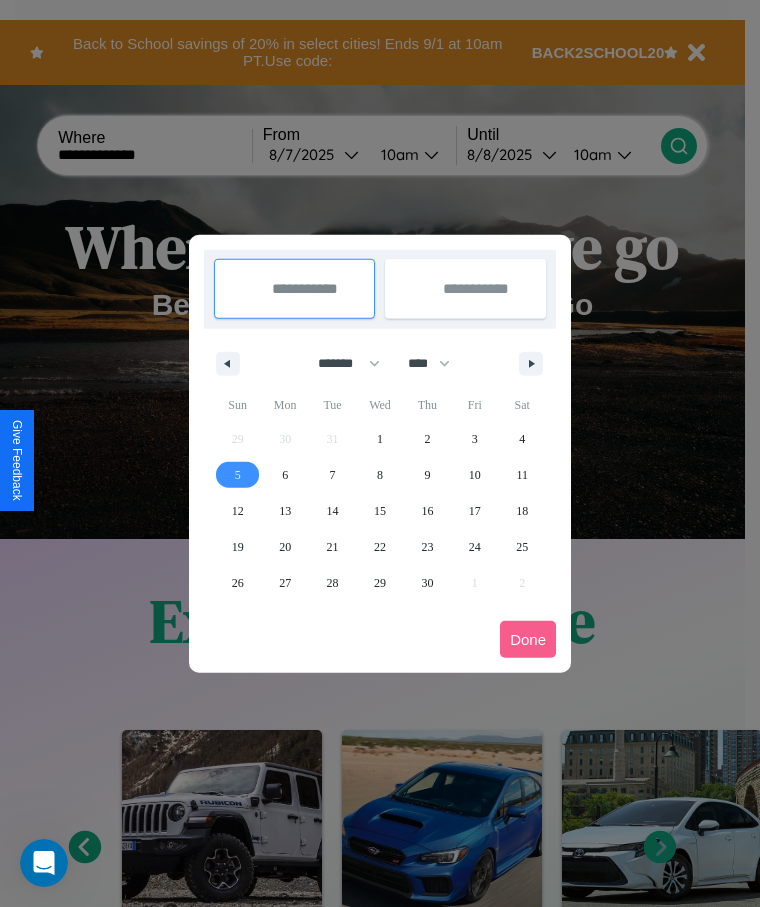 click on "5" at bounding box center (238, 475) 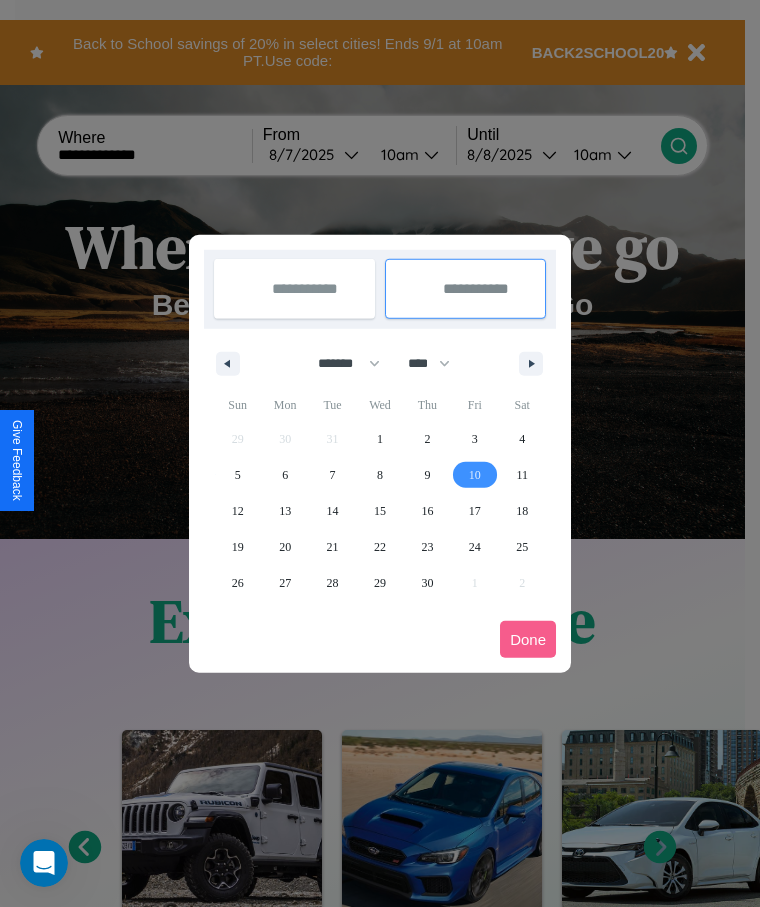 click on "10" at bounding box center [475, 475] 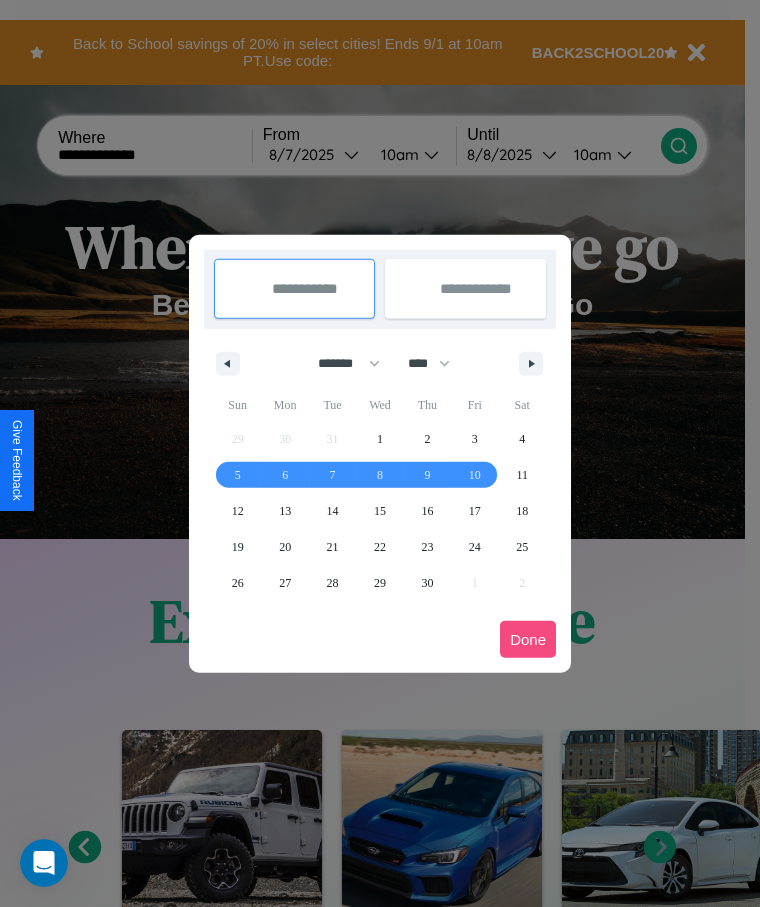 click on "Done" at bounding box center [528, 639] 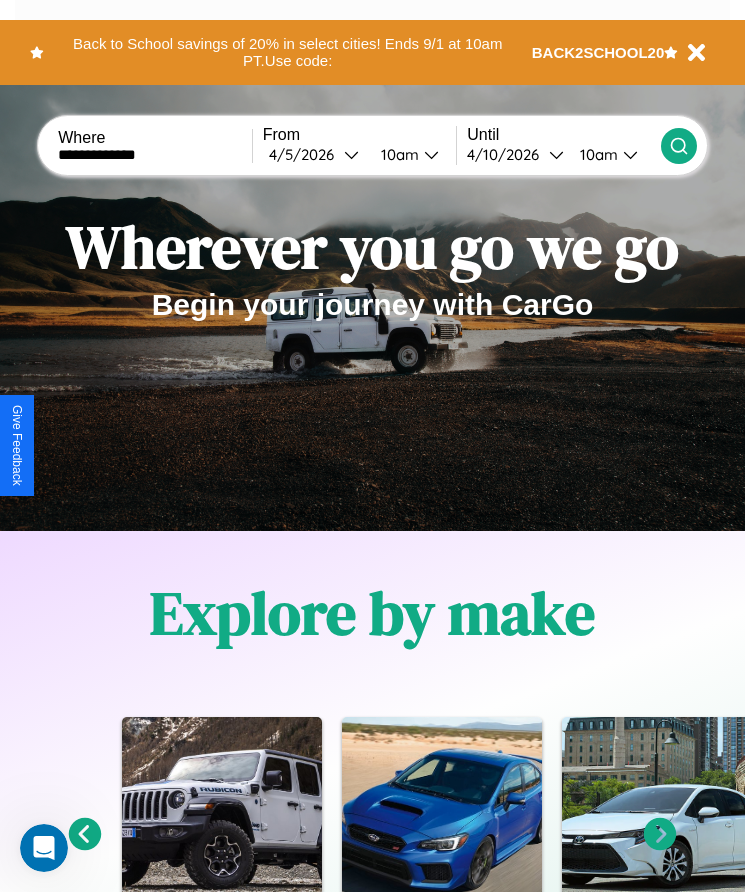 click 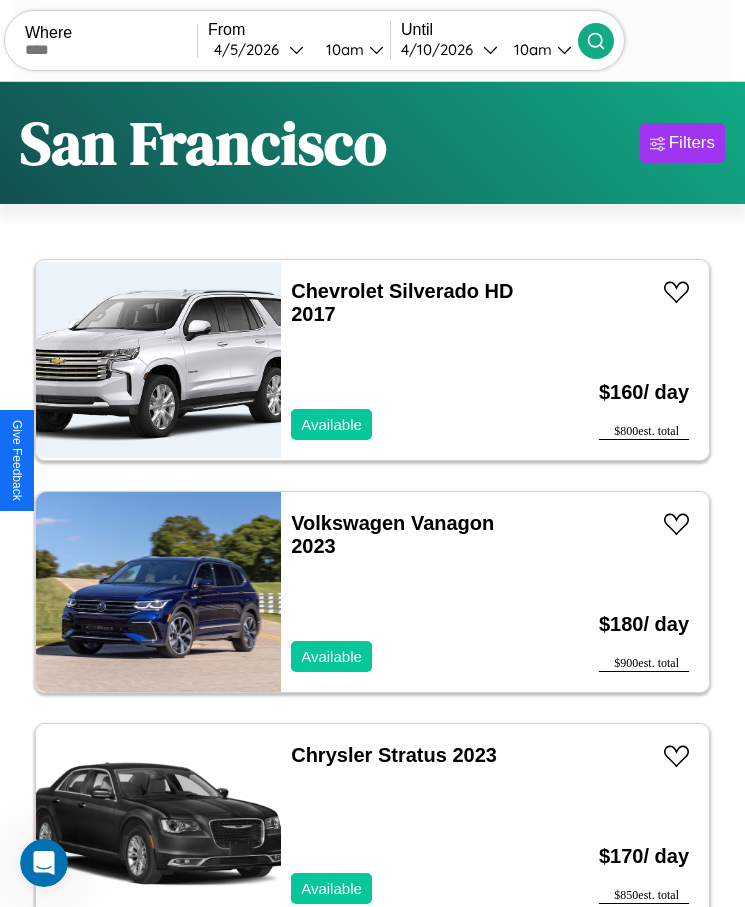 scroll, scrollTop: 50, scrollLeft: 0, axis: vertical 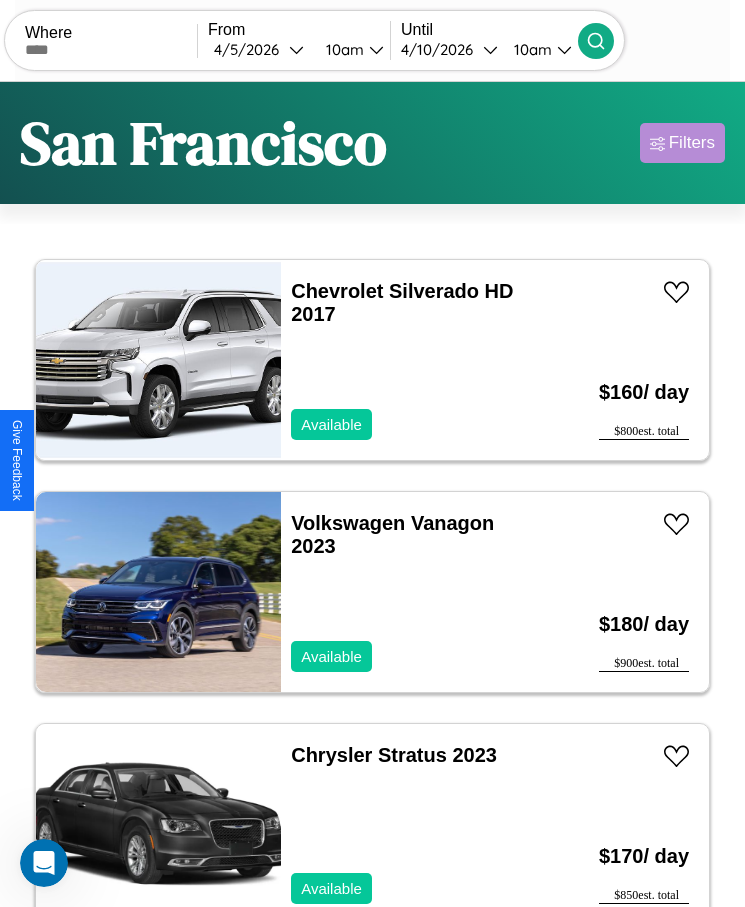 click on "Filters" at bounding box center (692, 143) 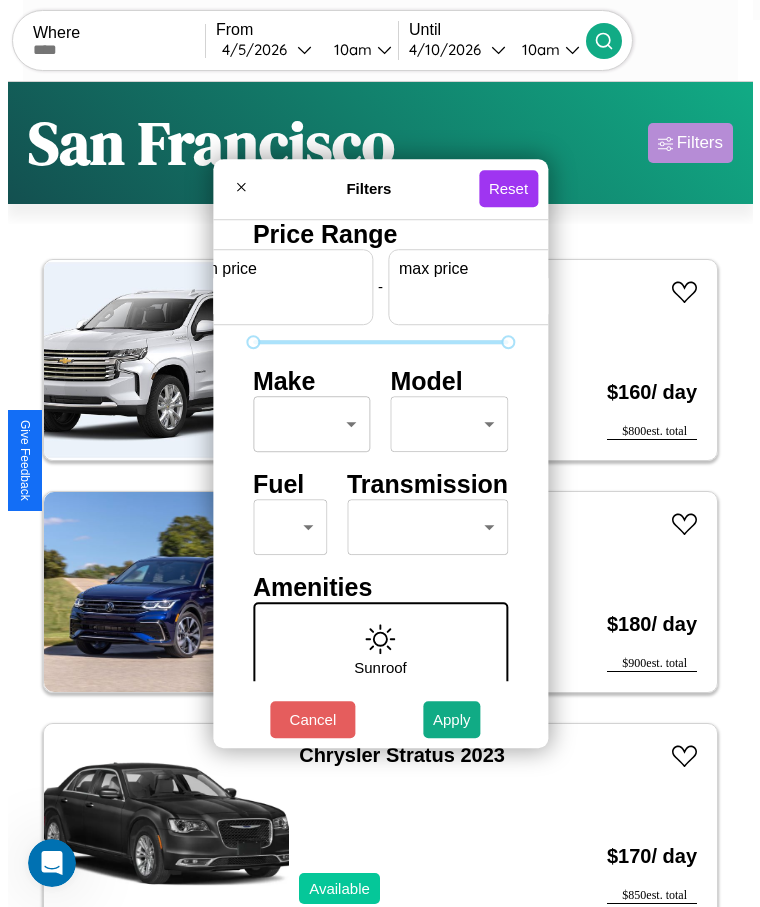 scroll, scrollTop: 0, scrollLeft: 74, axis: horizontal 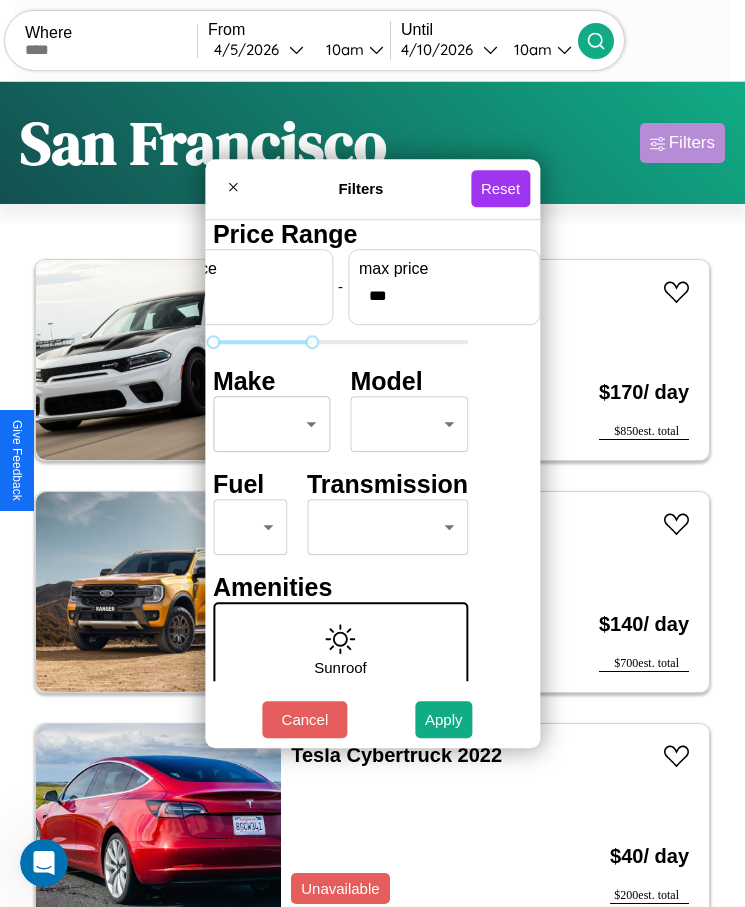 type on "***" 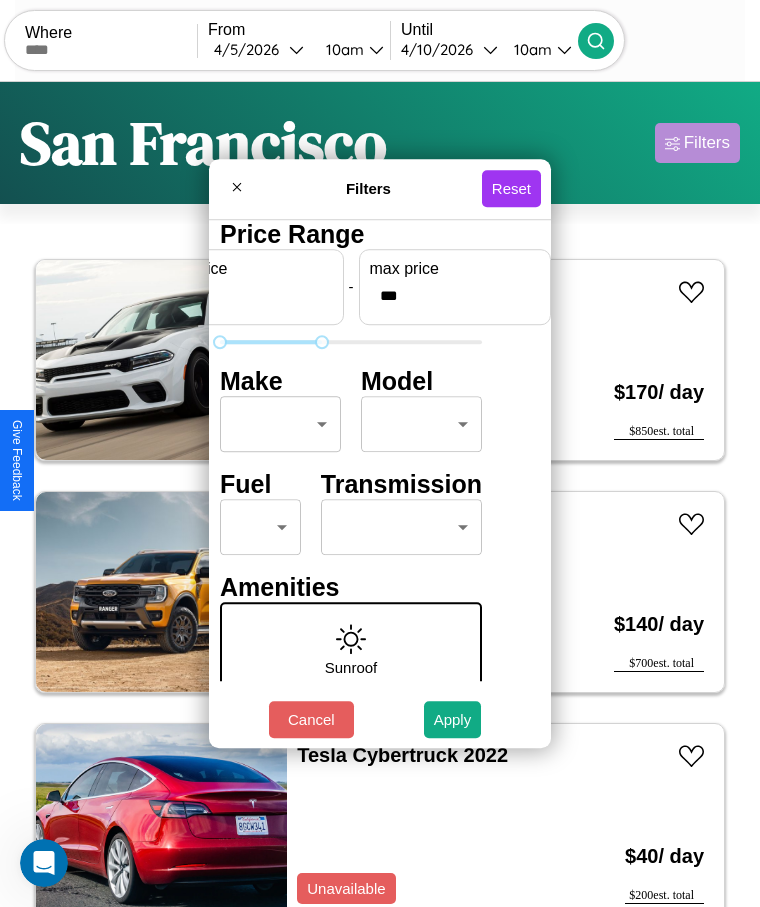 scroll, scrollTop: 0, scrollLeft: 0, axis: both 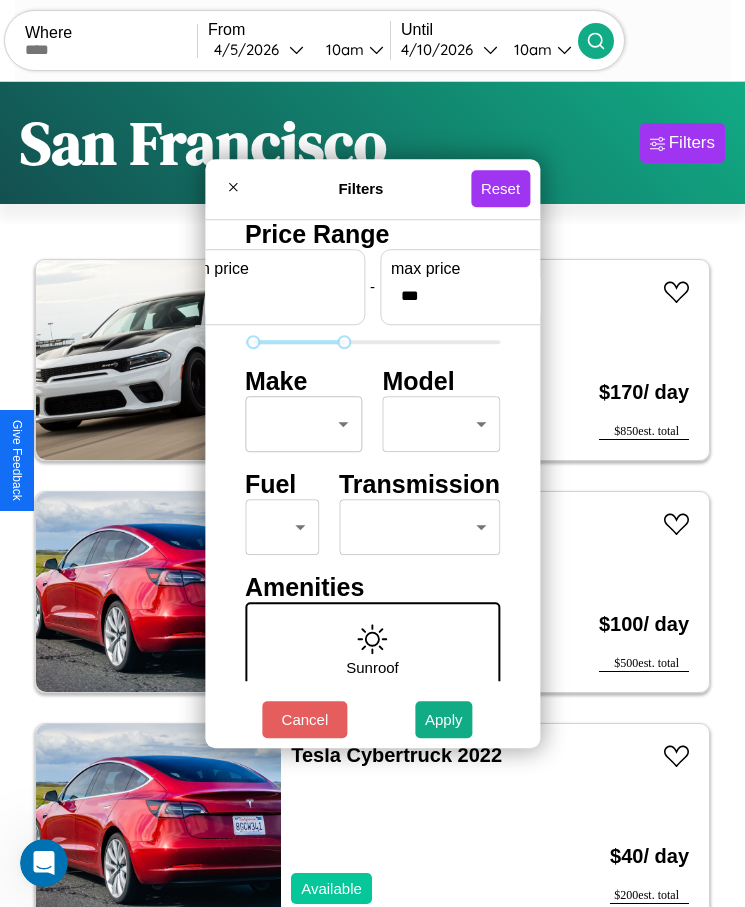type on "**" 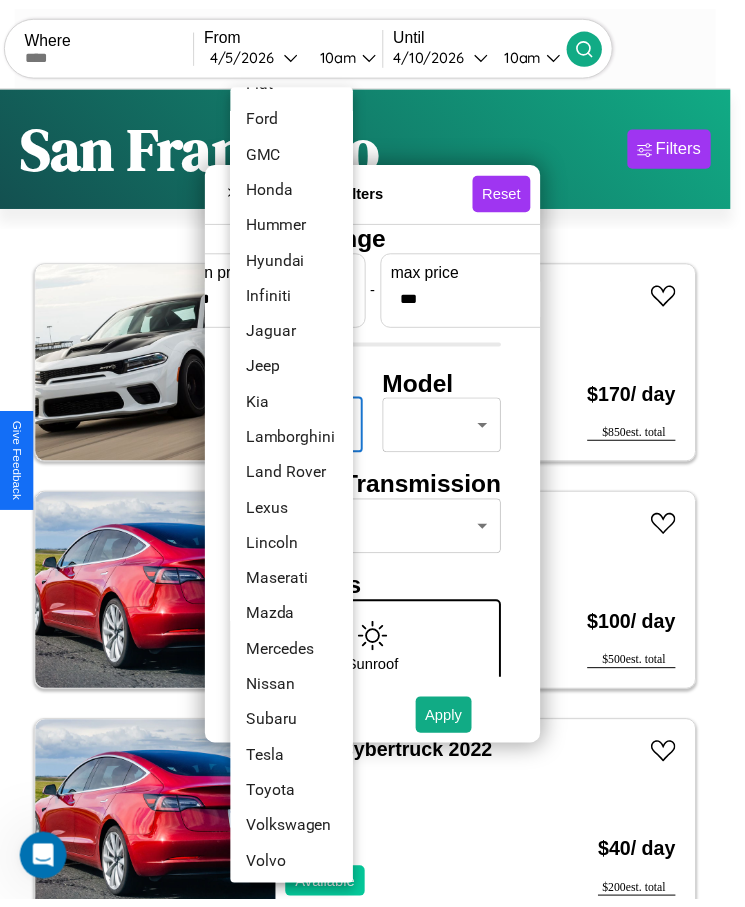 scroll, scrollTop: 501, scrollLeft: 0, axis: vertical 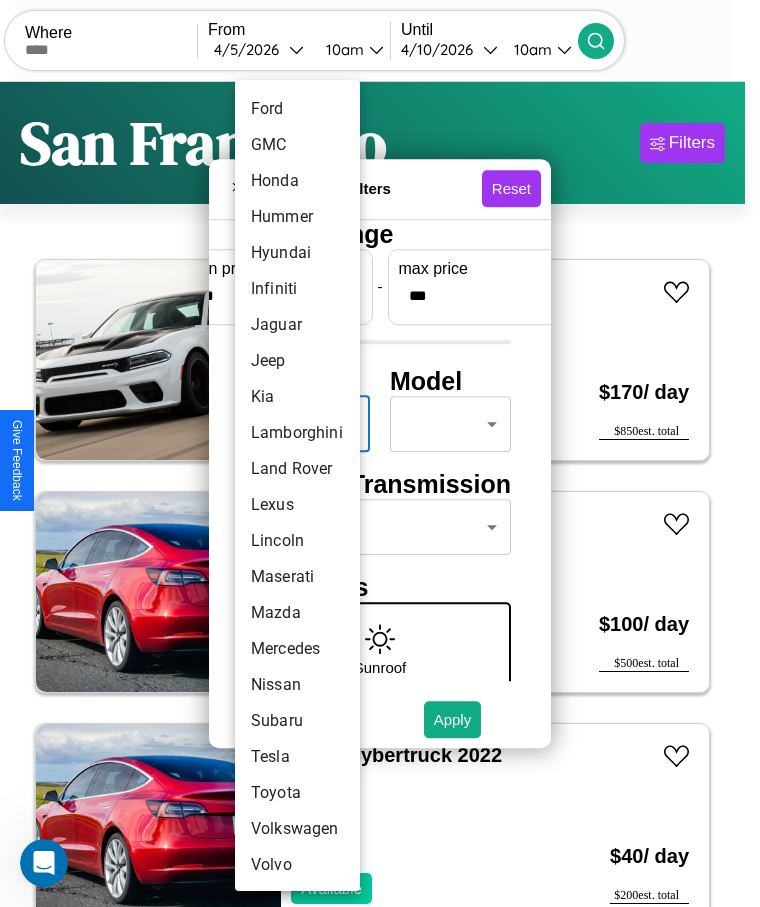 click on "Lexus" at bounding box center [297, 505] 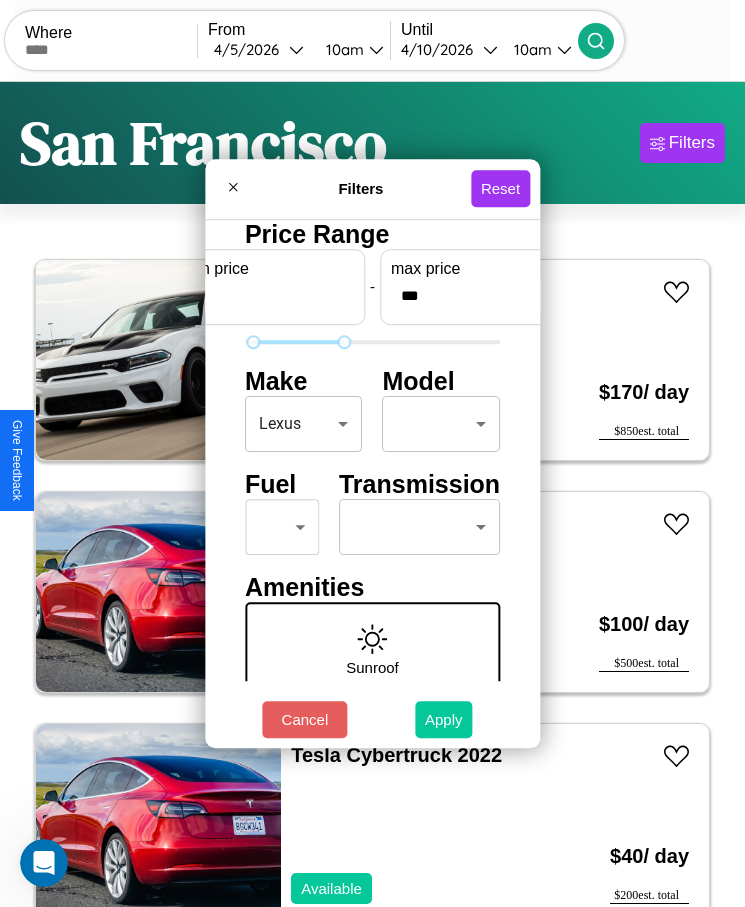 click on "Apply" at bounding box center [444, 719] 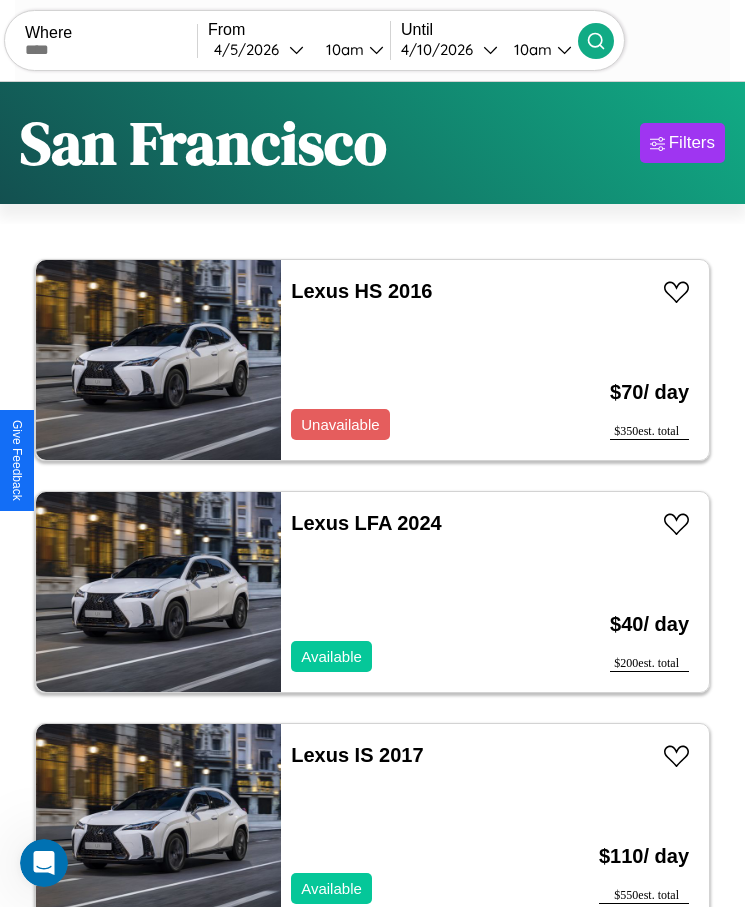 scroll, scrollTop: 50, scrollLeft: 0, axis: vertical 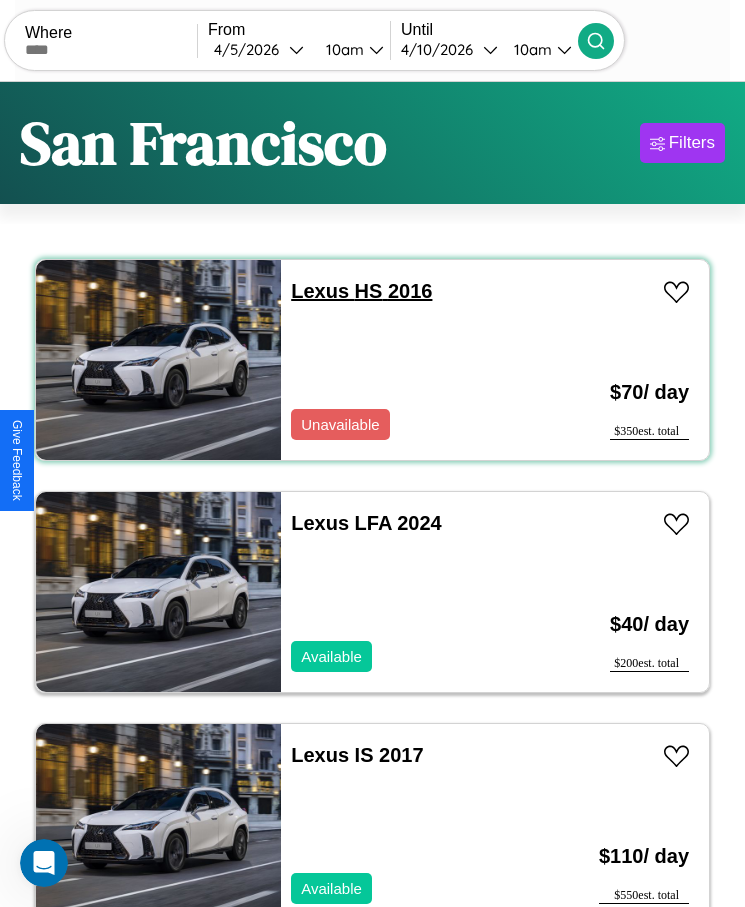click on "Lexus   HS   2016" at bounding box center (361, 291) 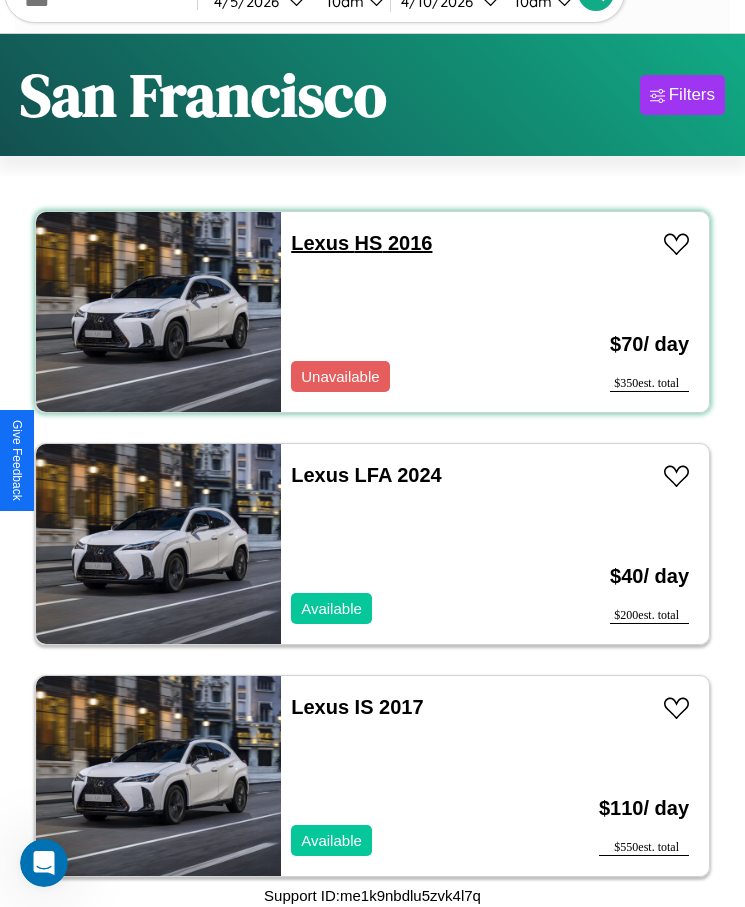 scroll, scrollTop: 15, scrollLeft: 0, axis: vertical 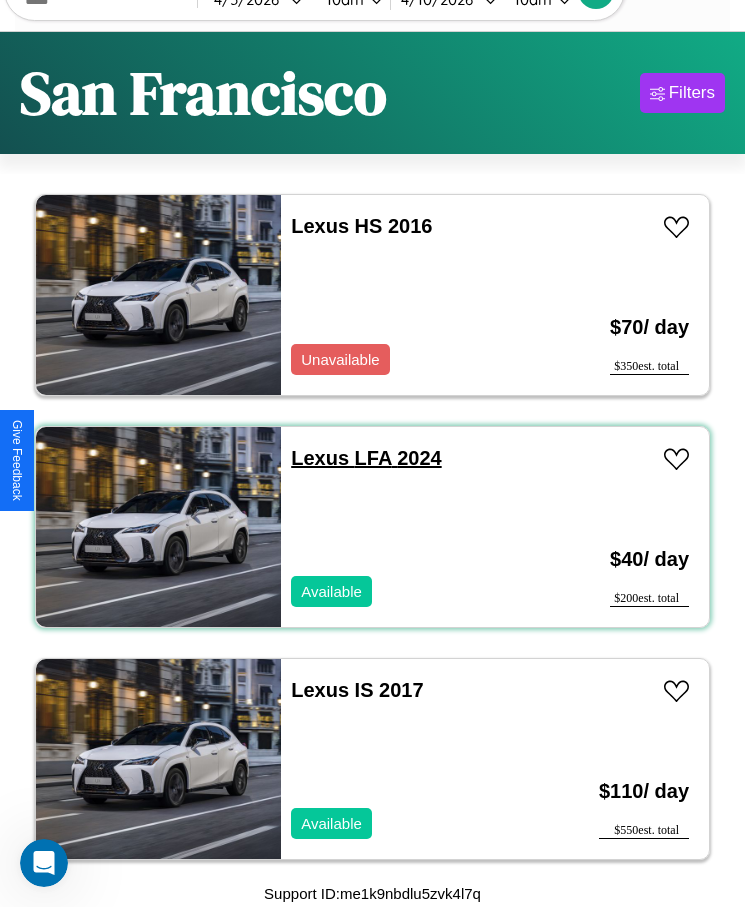 click on "Lexus   LFA   2024" at bounding box center (366, 458) 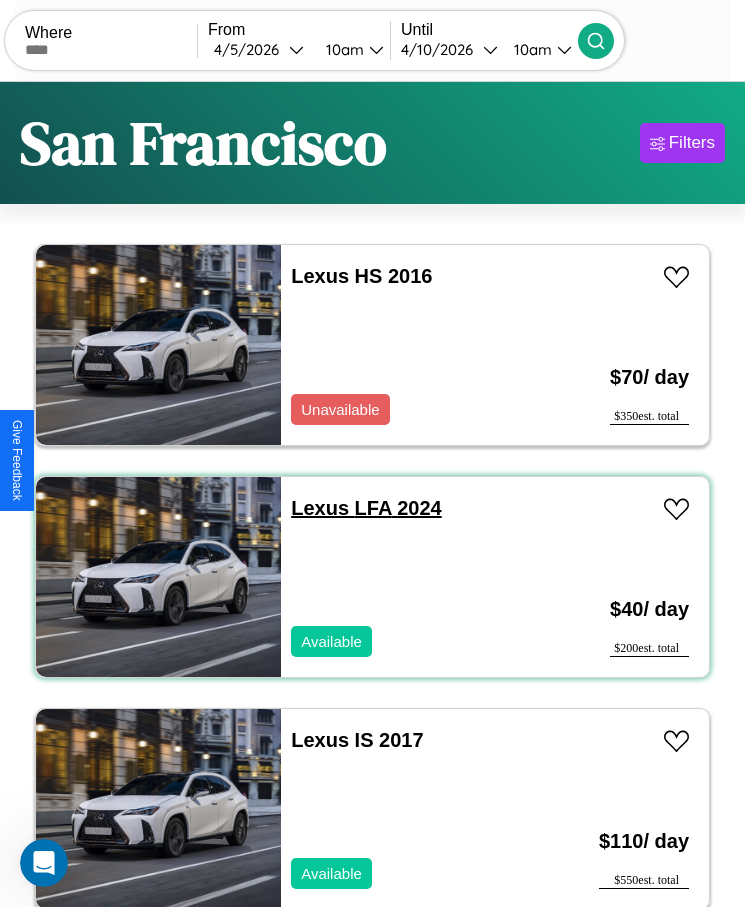 scroll, scrollTop: 0, scrollLeft: 0, axis: both 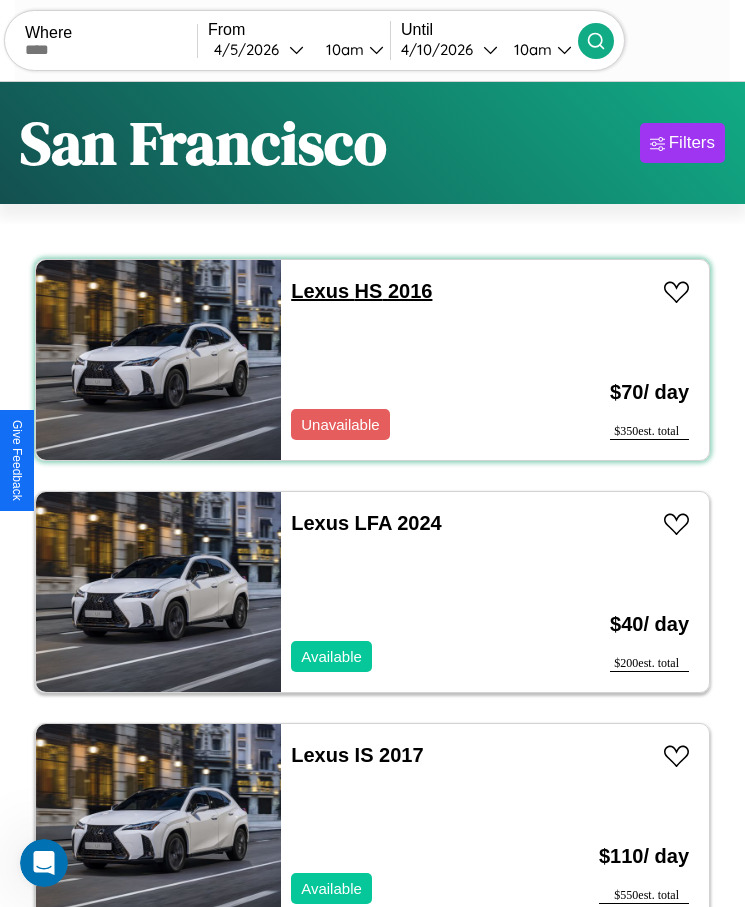 click on "Lexus   HS   2016" at bounding box center (361, 291) 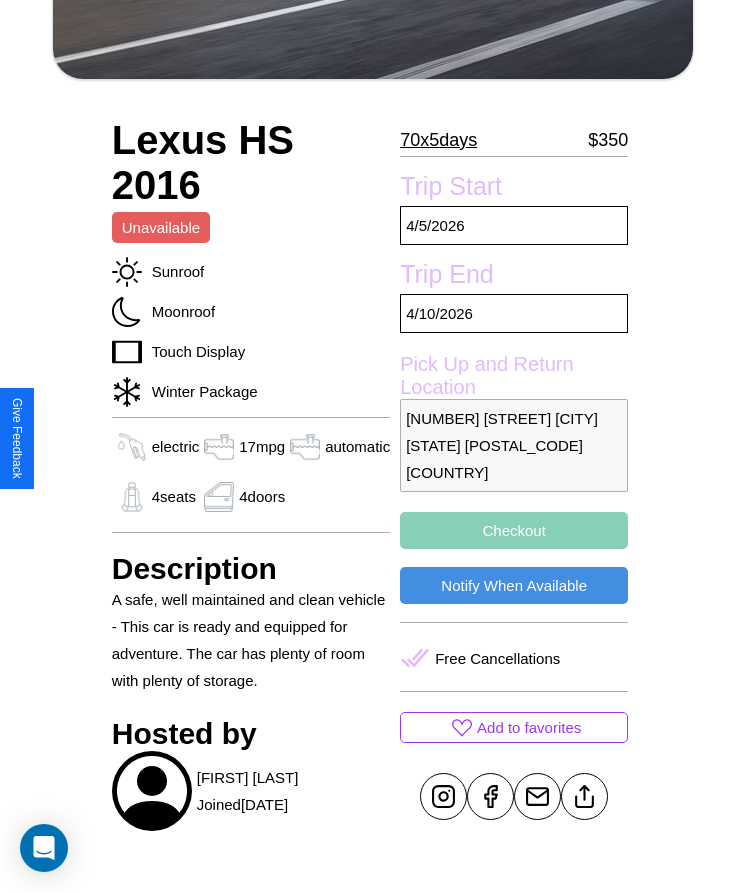 scroll, scrollTop: 567, scrollLeft: 0, axis: vertical 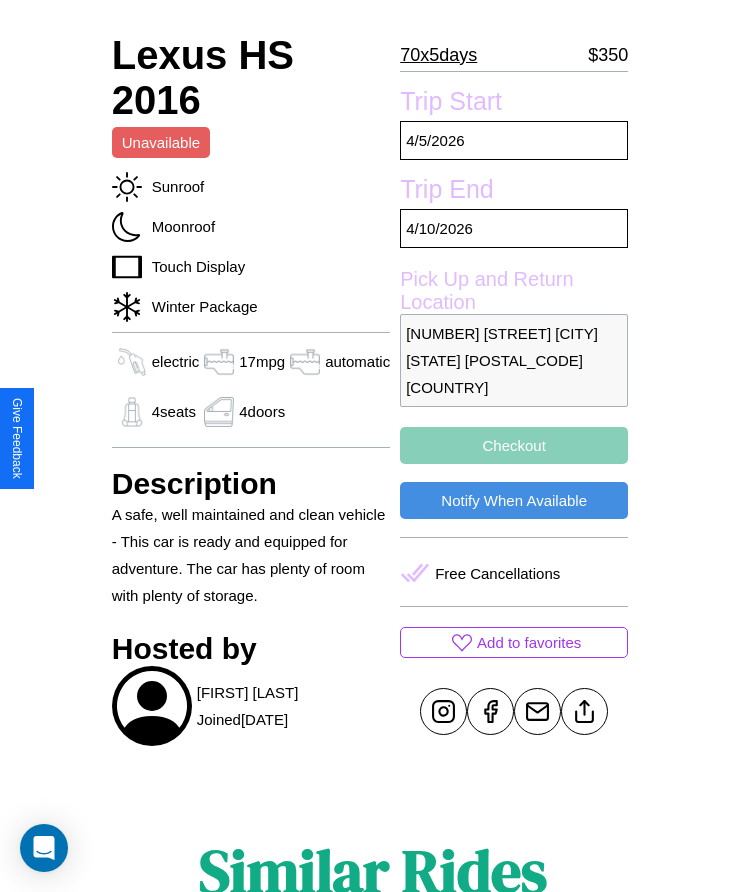 click on "Checkout" at bounding box center [514, 445] 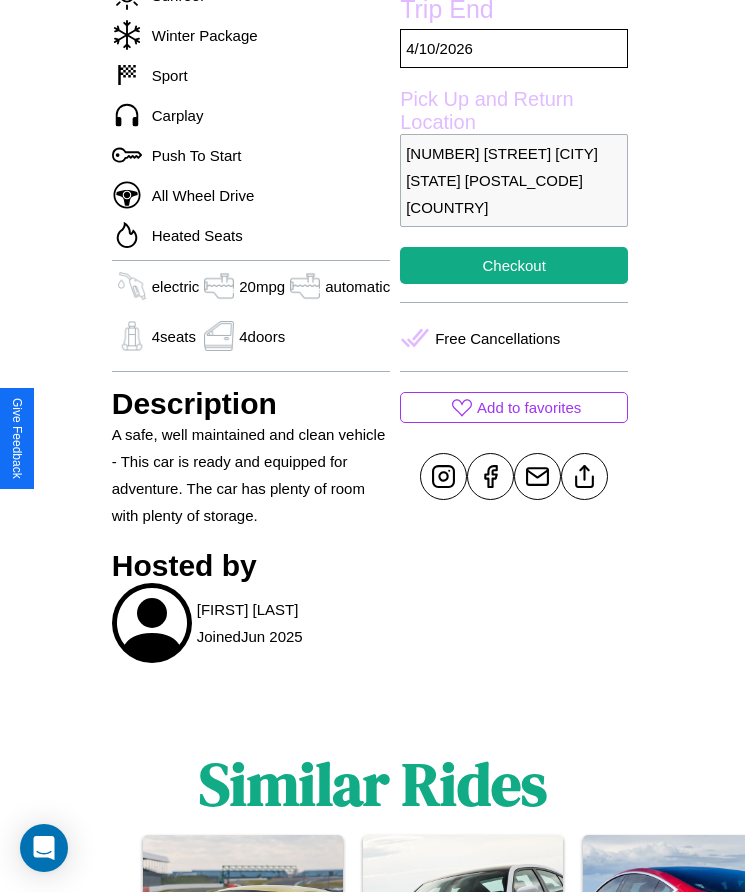 scroll, scrollTop: 751, scrollLeft: 0, axis: vertical 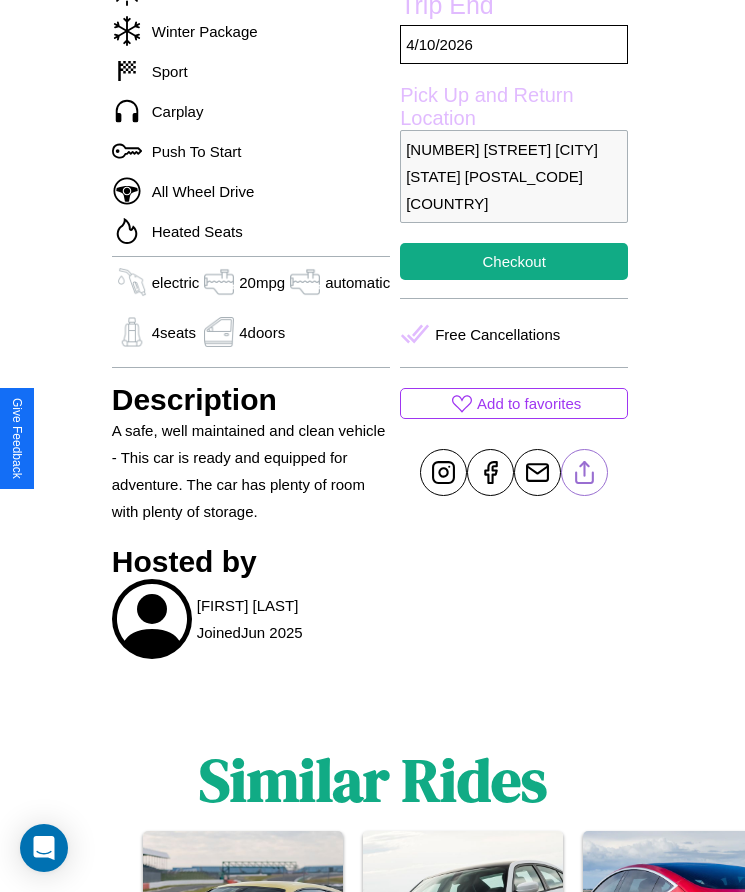 click 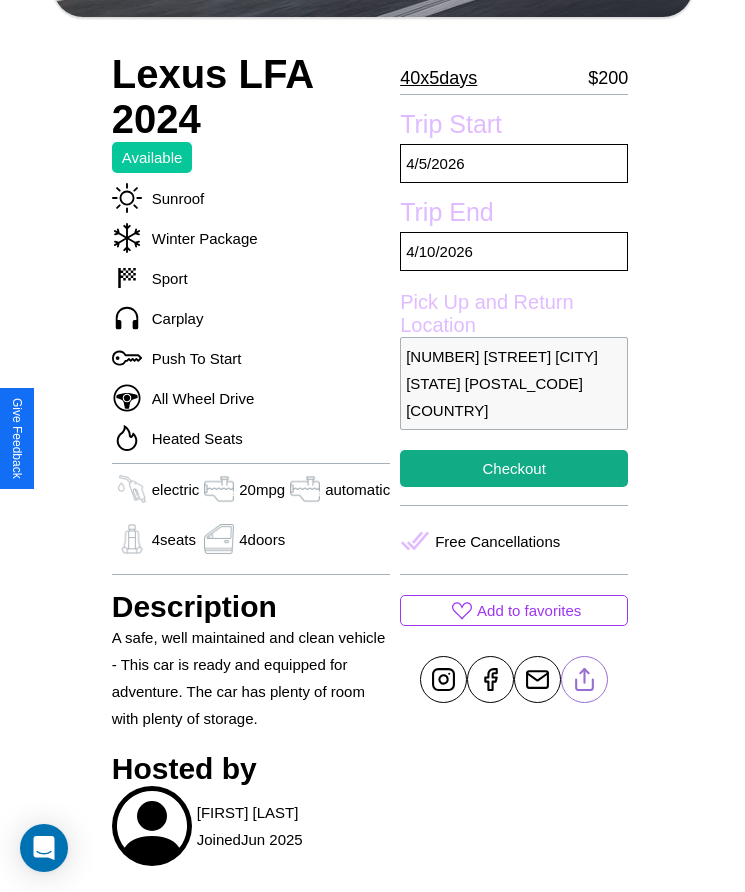 scroll, scrollTop: 540, scrollLeft: 0, axis: vertical 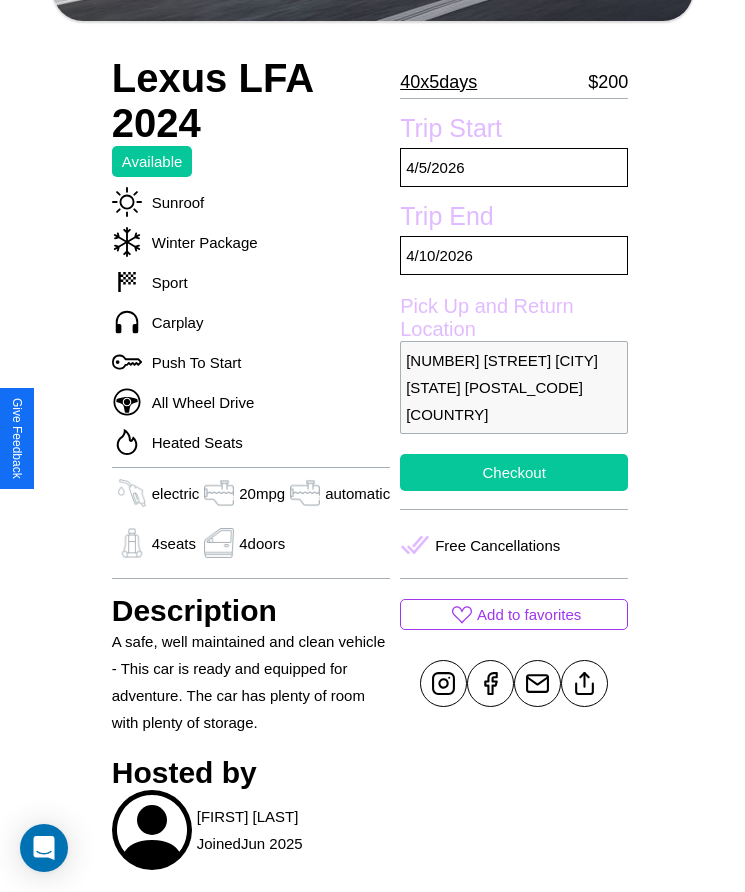 click on "Checkout" at bounding box center (514, 472) 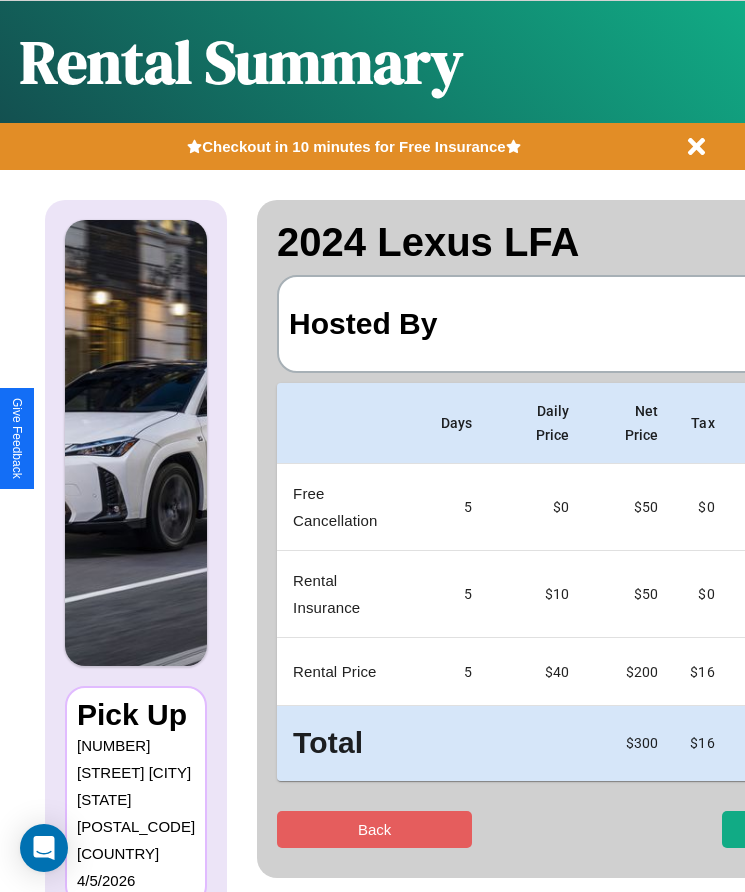 scroll, scrollTop: 0, scrollLeft: 118, axis: horizontal 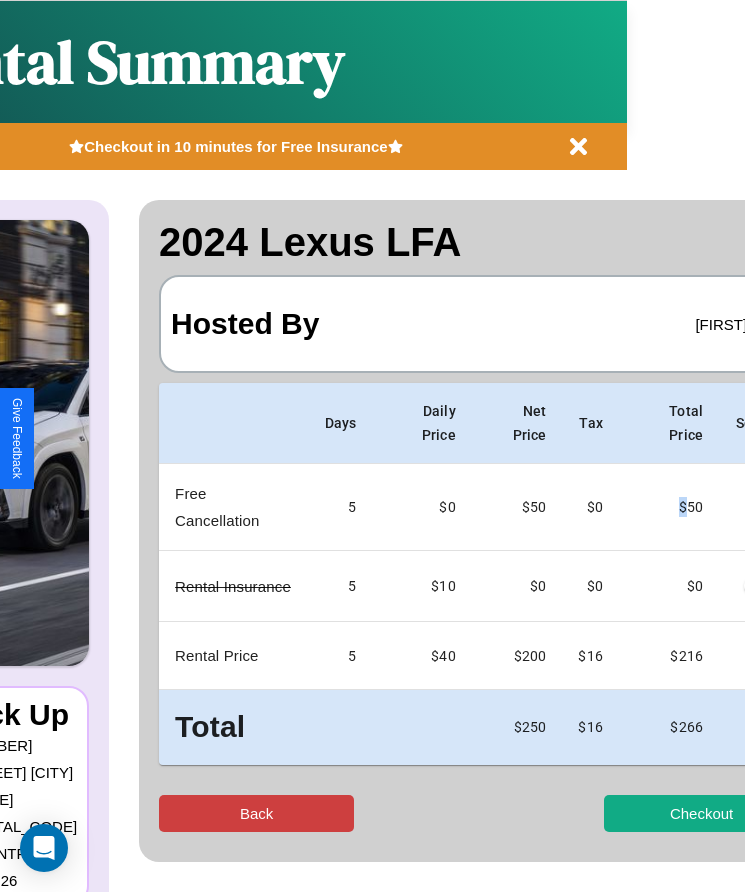 click on "Back" at bounding box center [256, 813] 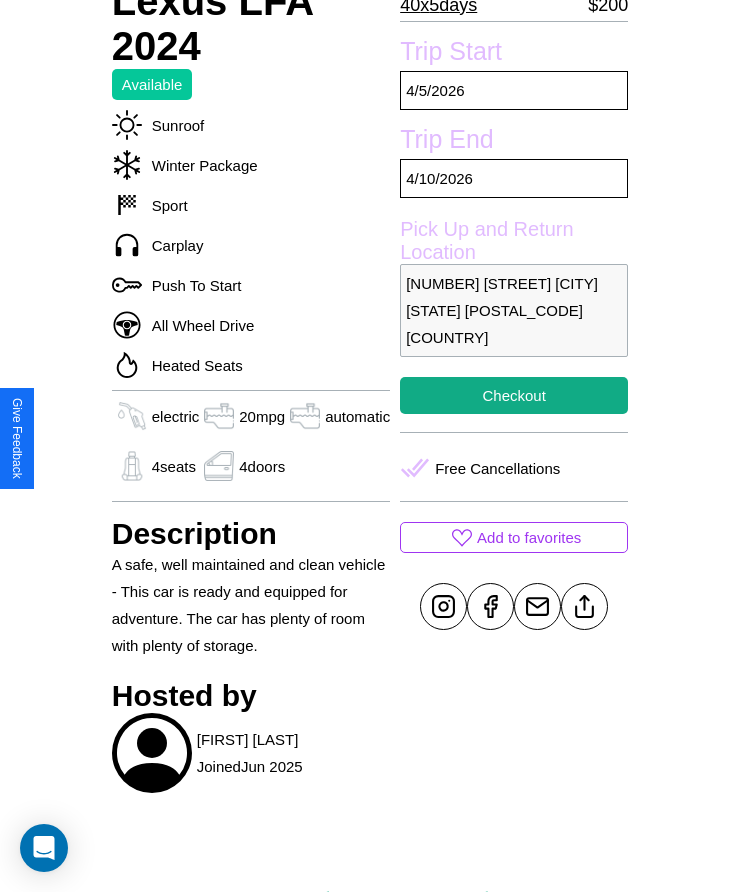 scroll, scrollTop: 994, scrollLeft: 0, axis: vertical 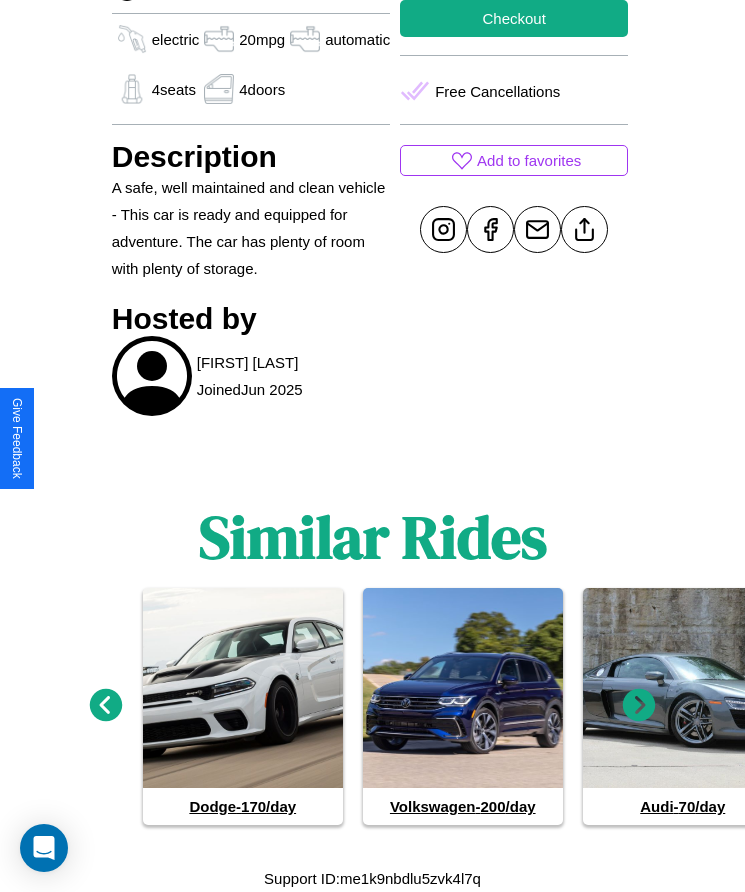 click 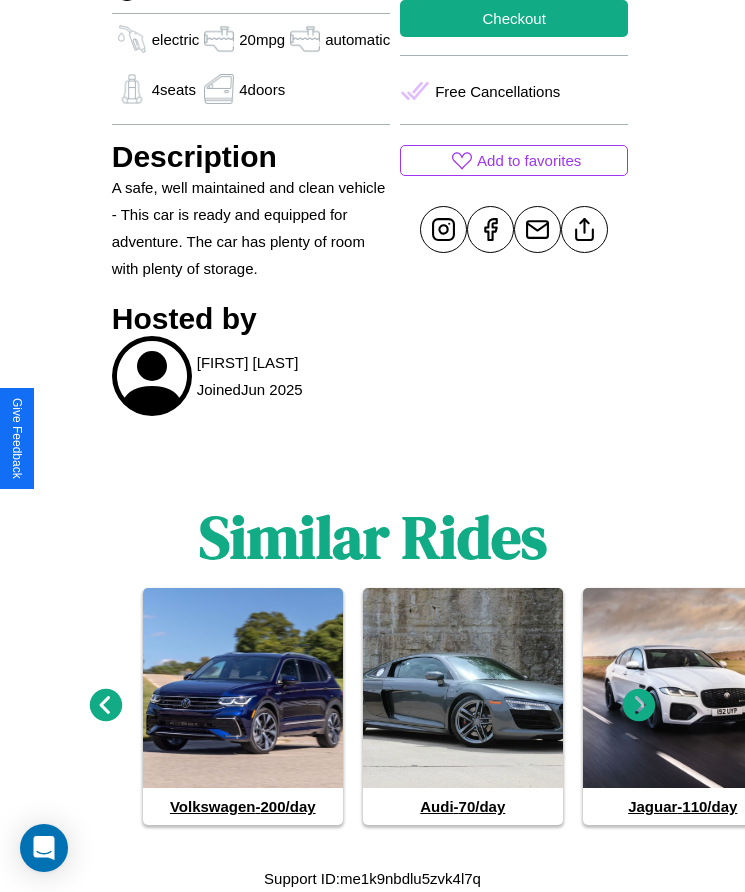 click 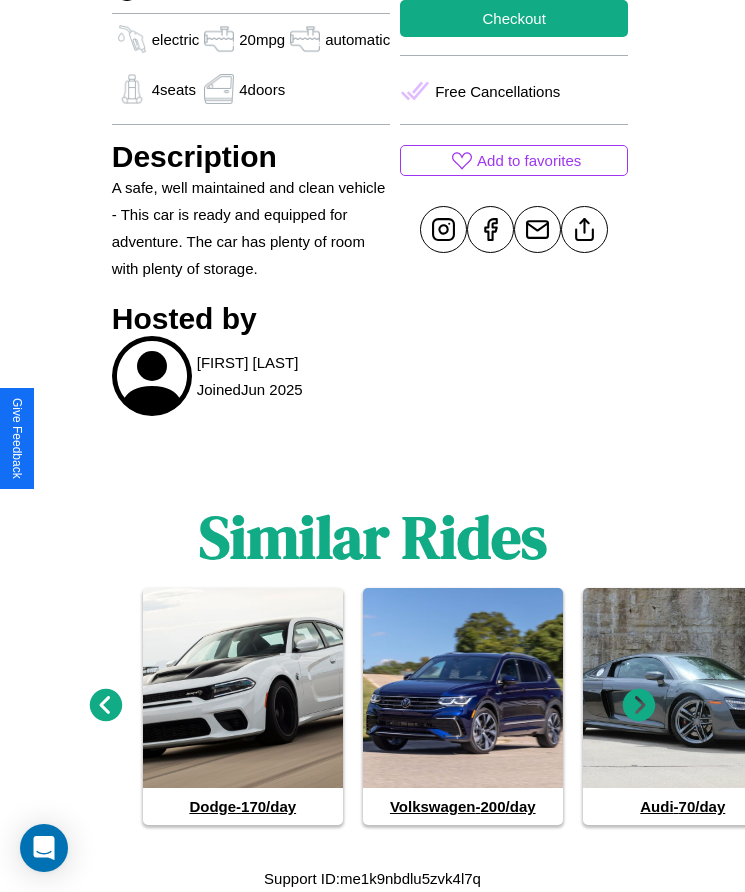 click 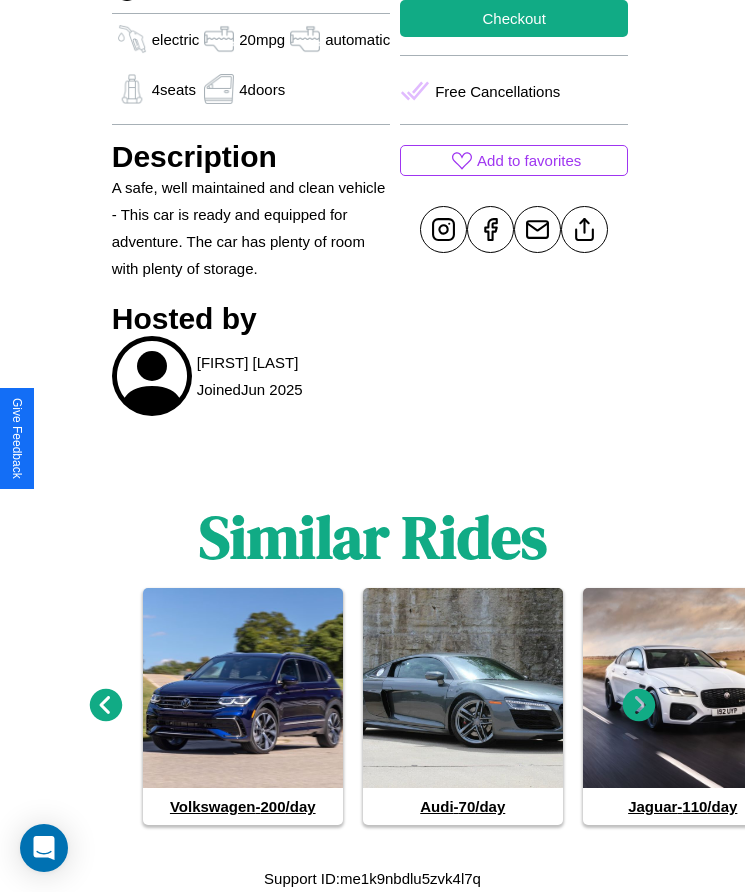 click 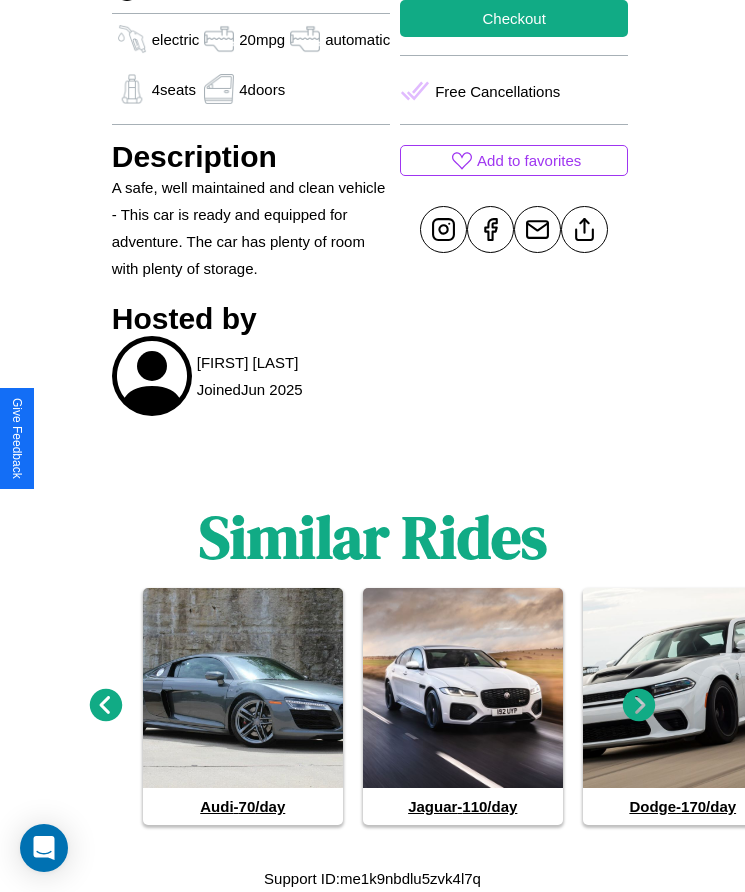 click 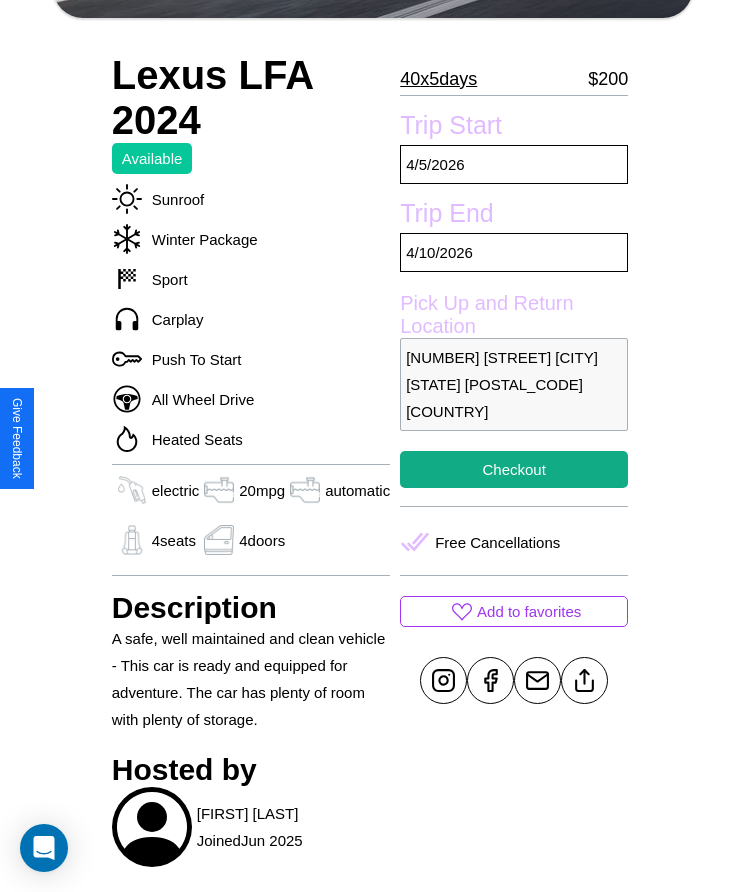 scroll, scrollTop: 540, scrollLeft: 0, axis: vertical 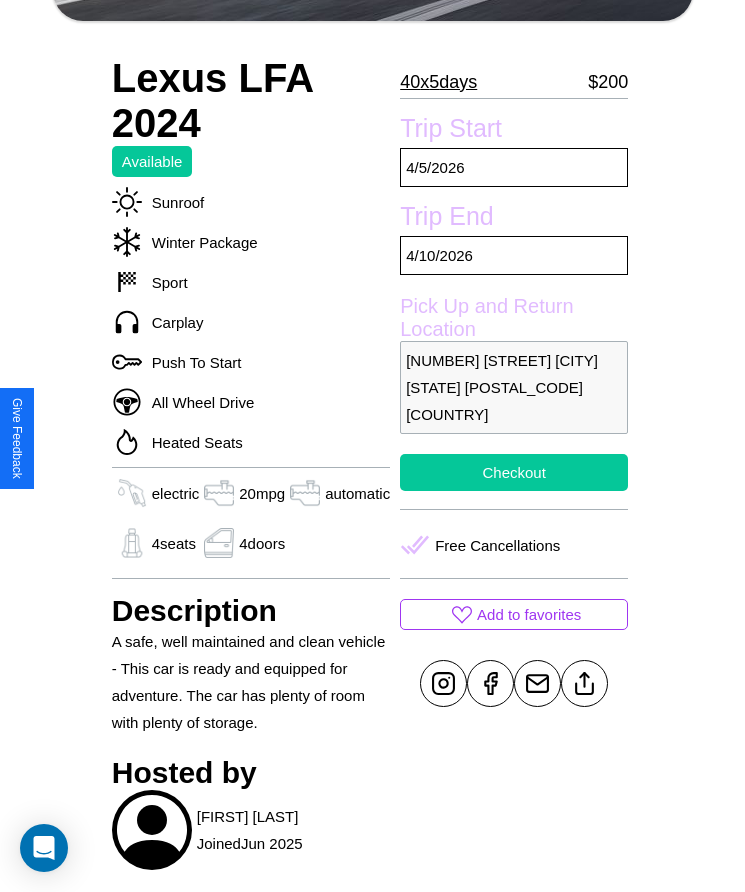 click on "Checkout" at bounding box center (514, 472) 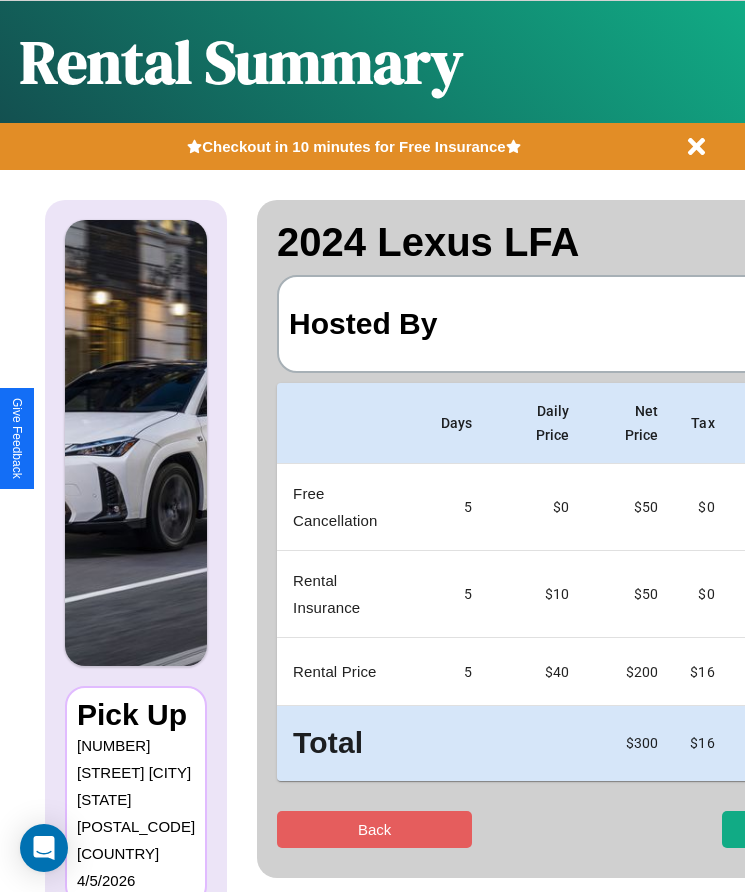 scroll, scrollTop: 0, scrollLeft: 118, axis: horizontal 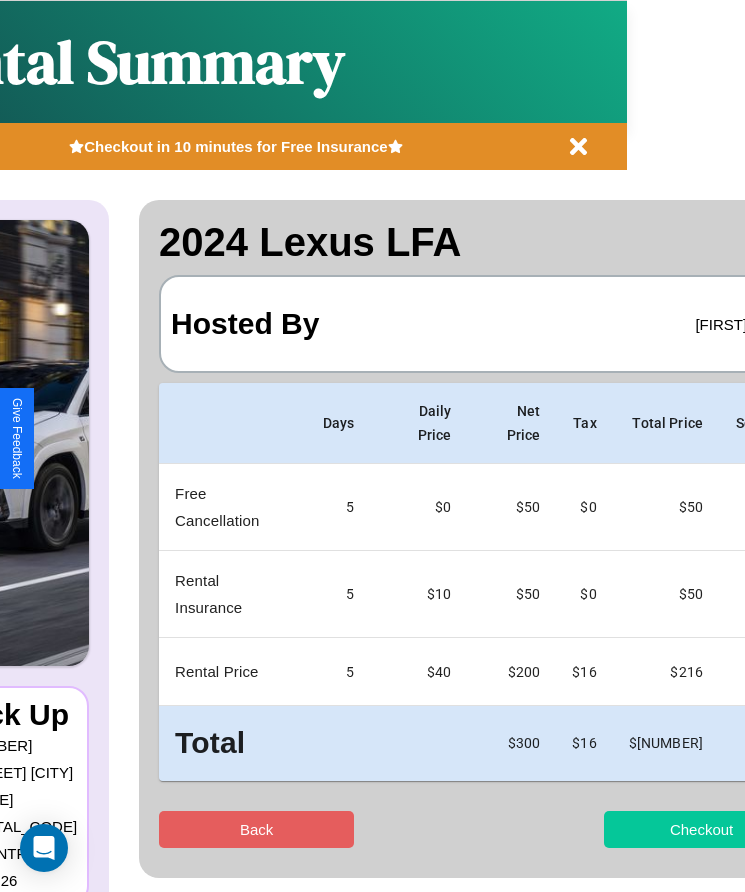 click on "Checkout" at bounding box center (701, 829) 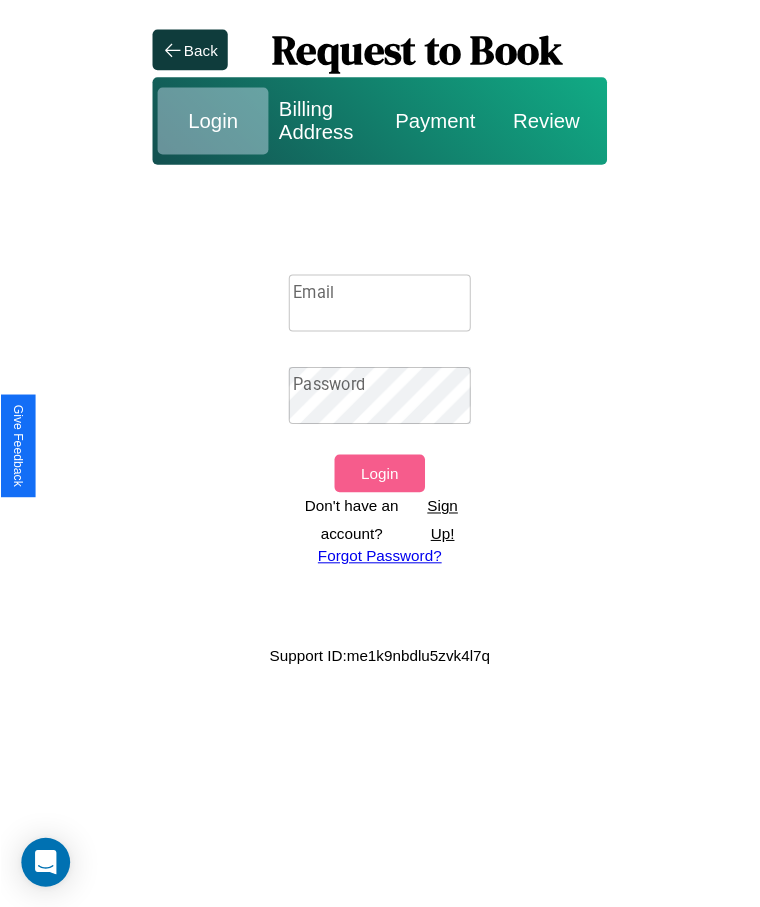 scroll, scrollTop: 0, scrollLeft: 0, axis: both 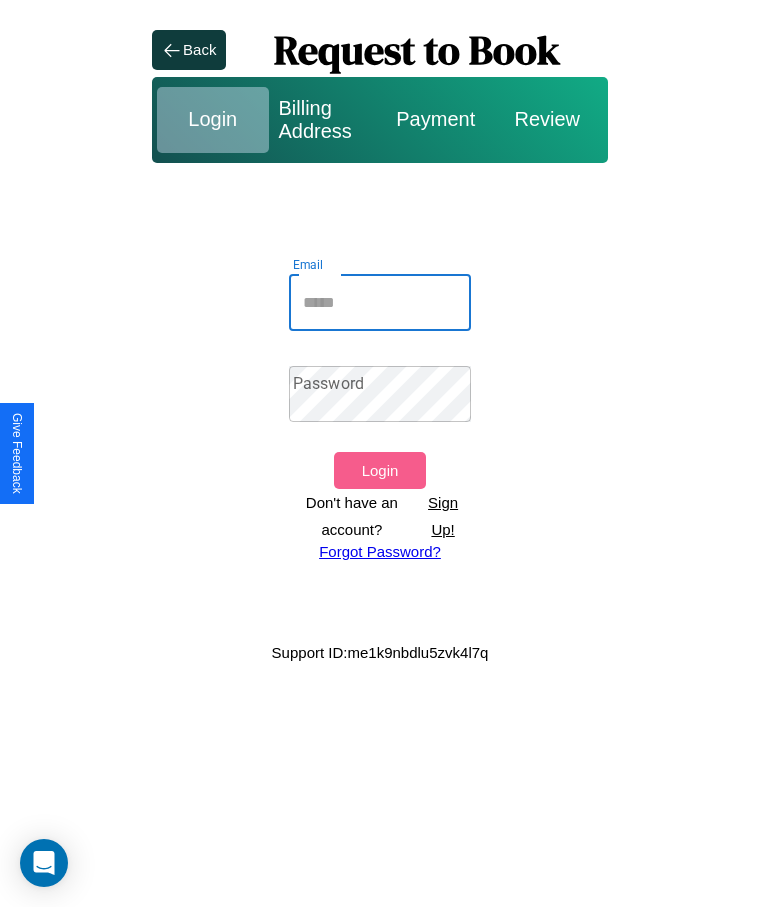 click on "Email" at bounding box center (380, 303) 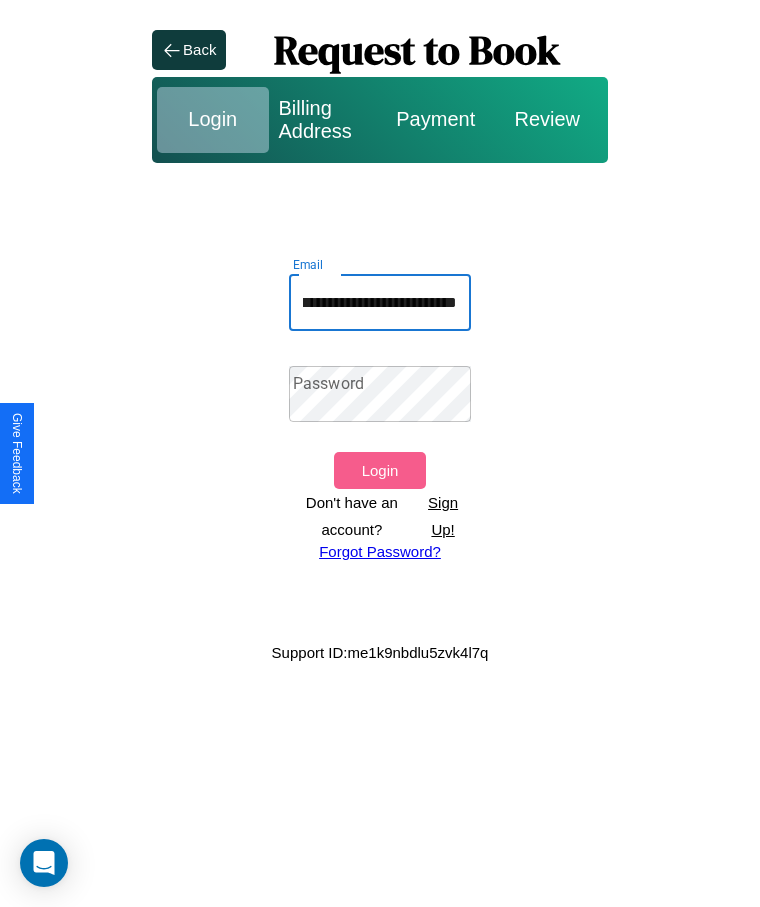 scroll, scrollTop: 0, scrollLeft: 61, axis: horizontal 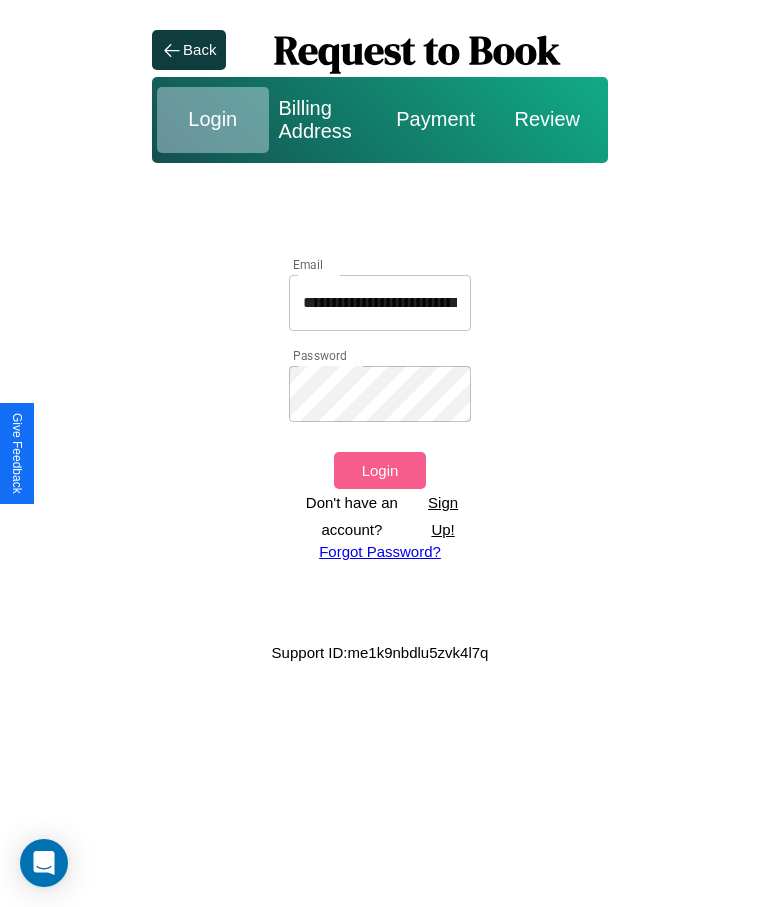 click on "Login" at bounding box center [379, 470] 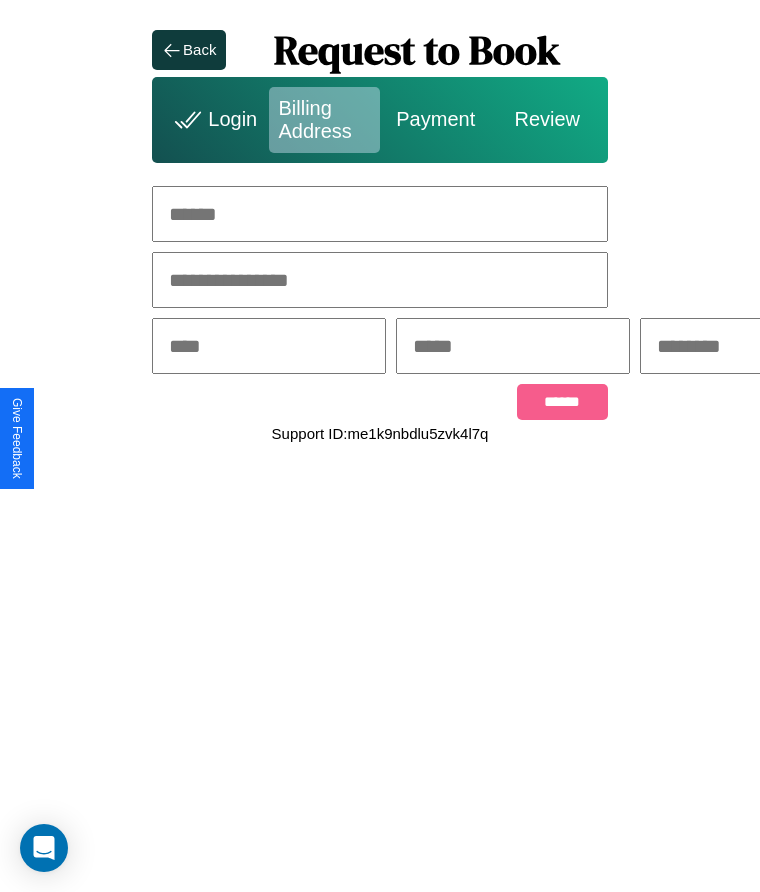 click at bounding box center (380, 214) 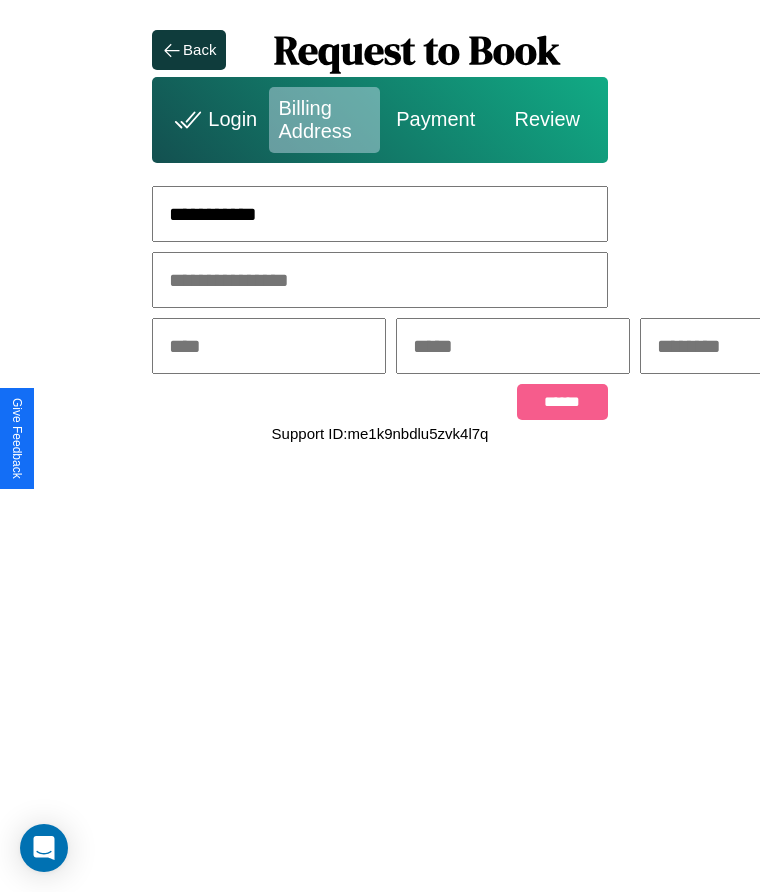 type on "**********" 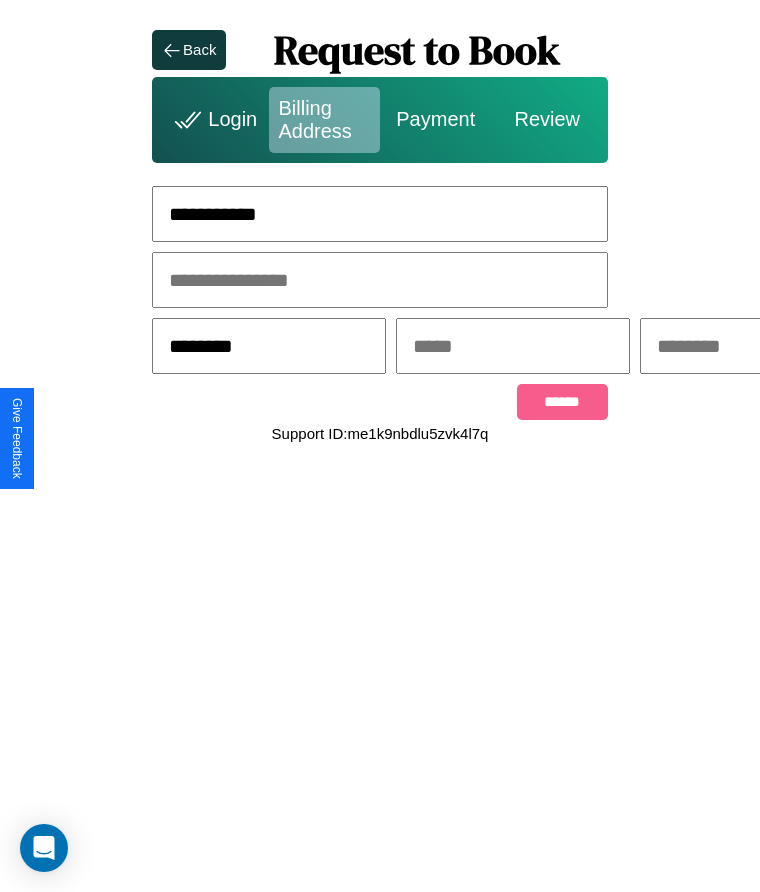 type on "********" 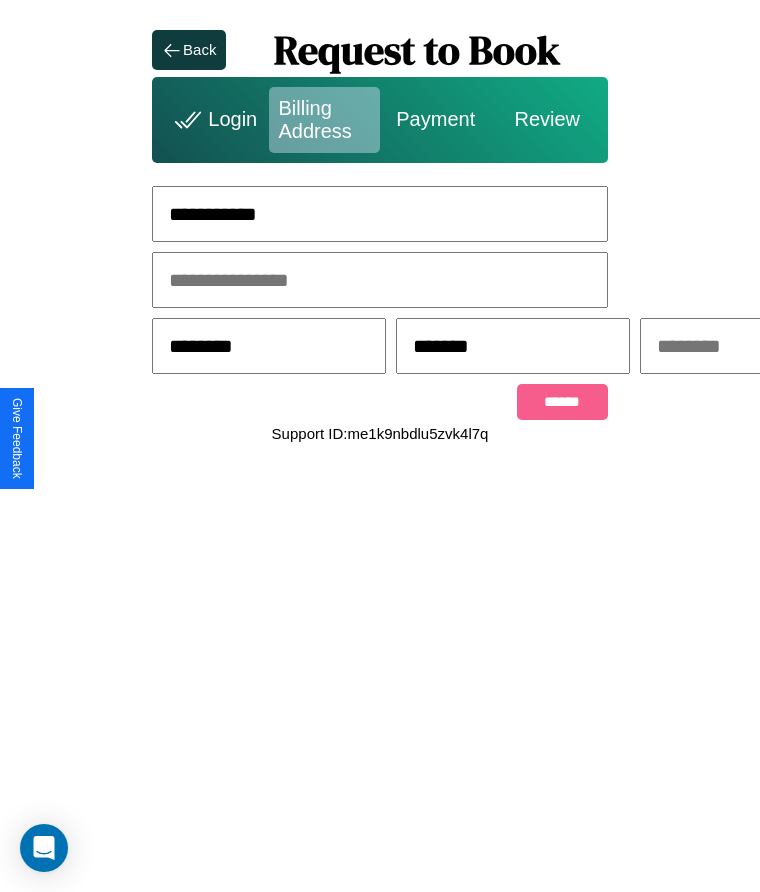 scroll, scrollTop: 0, scrollLeft: 309, axis: horizontal 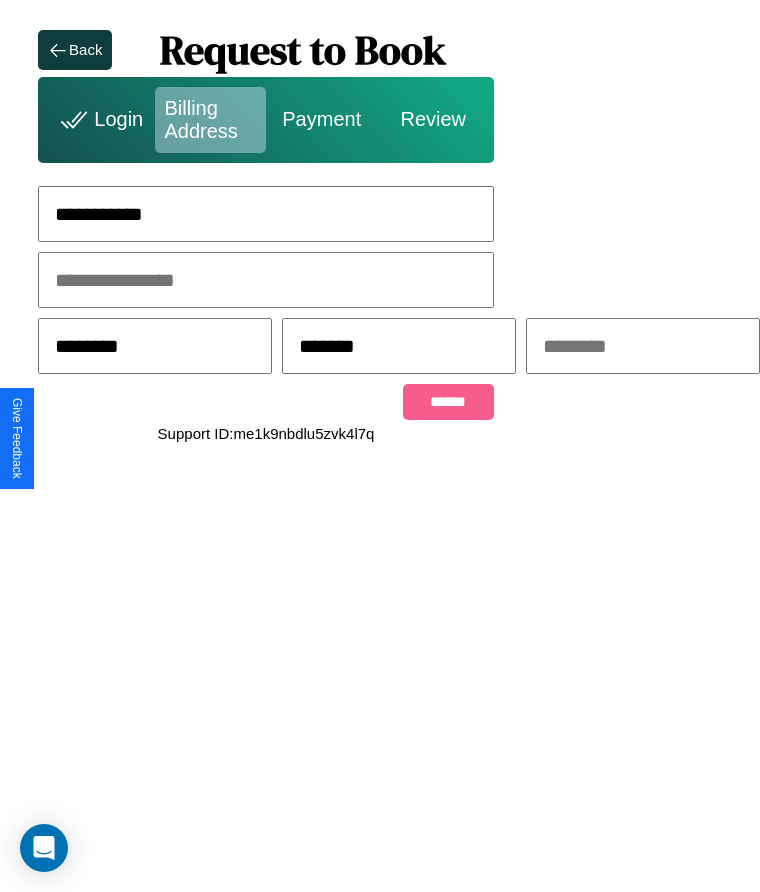 type on "*******" 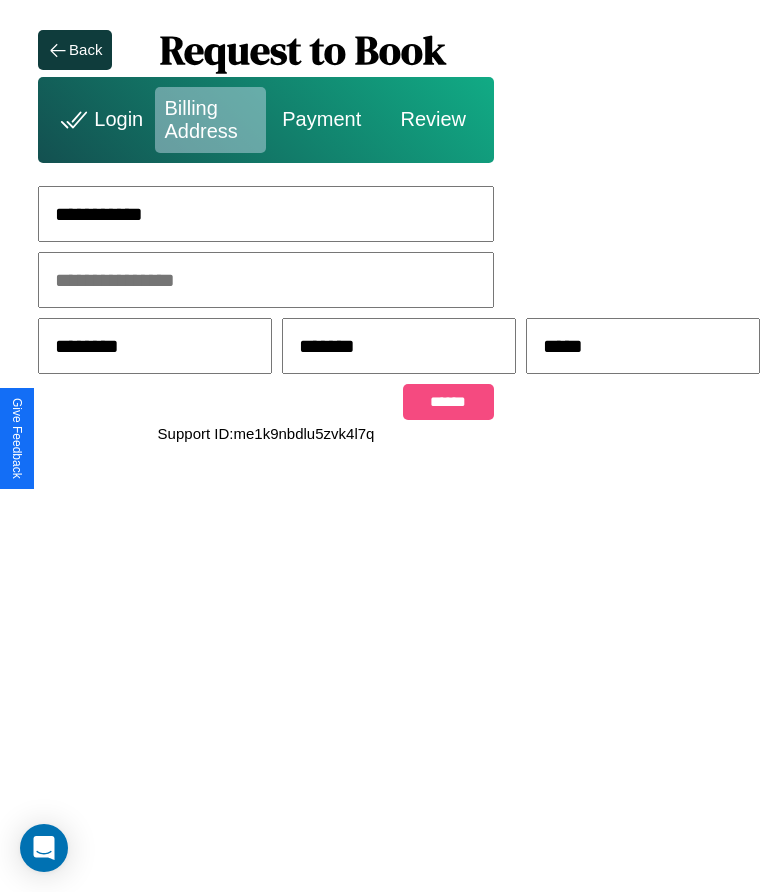 type on "*****" 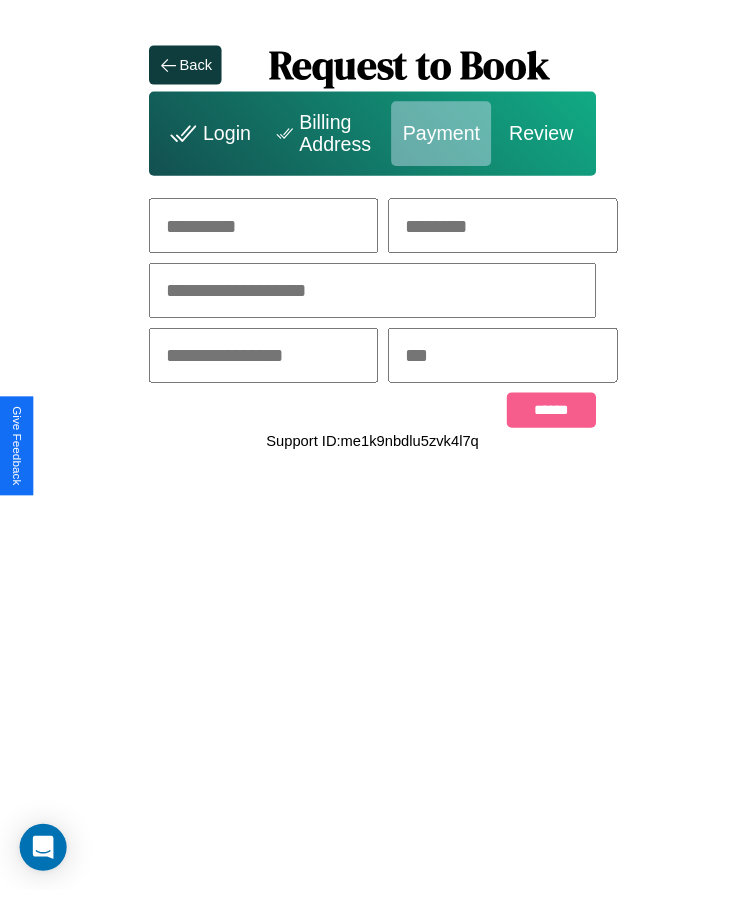 scroll, scrollTop: 0, scrollLeft: 0, axis: both 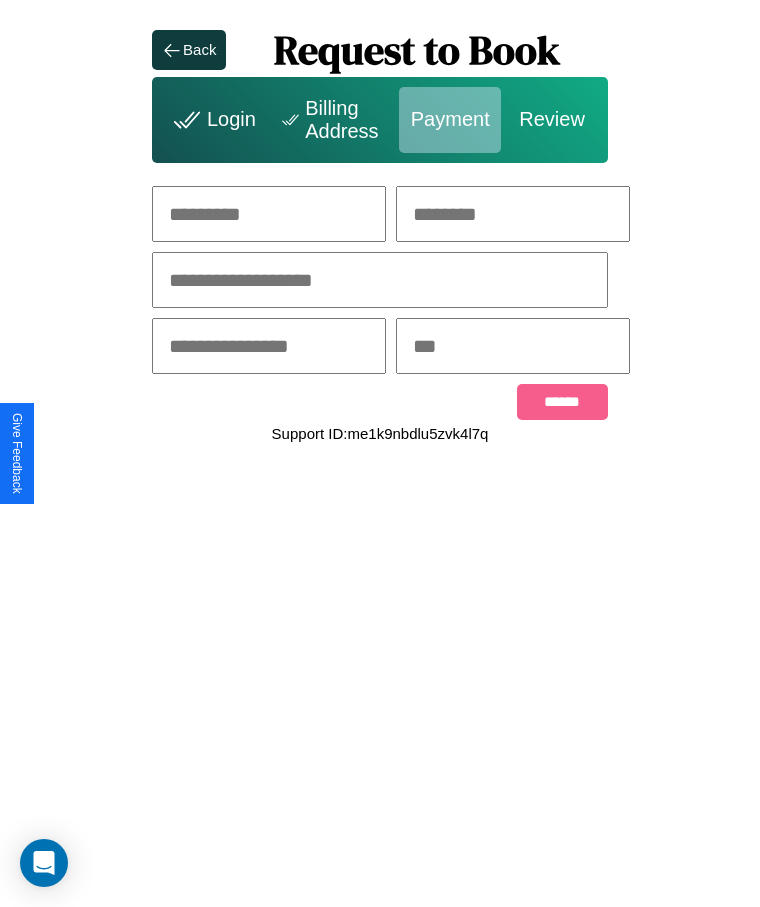 click at bounding box center [269, 214] 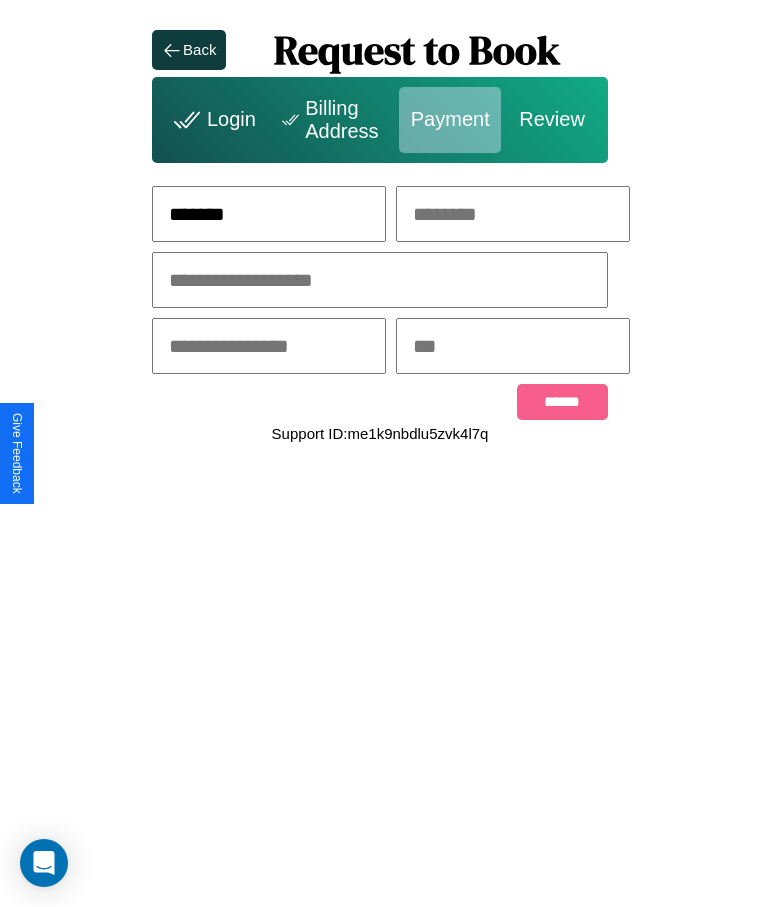 type on "*******" 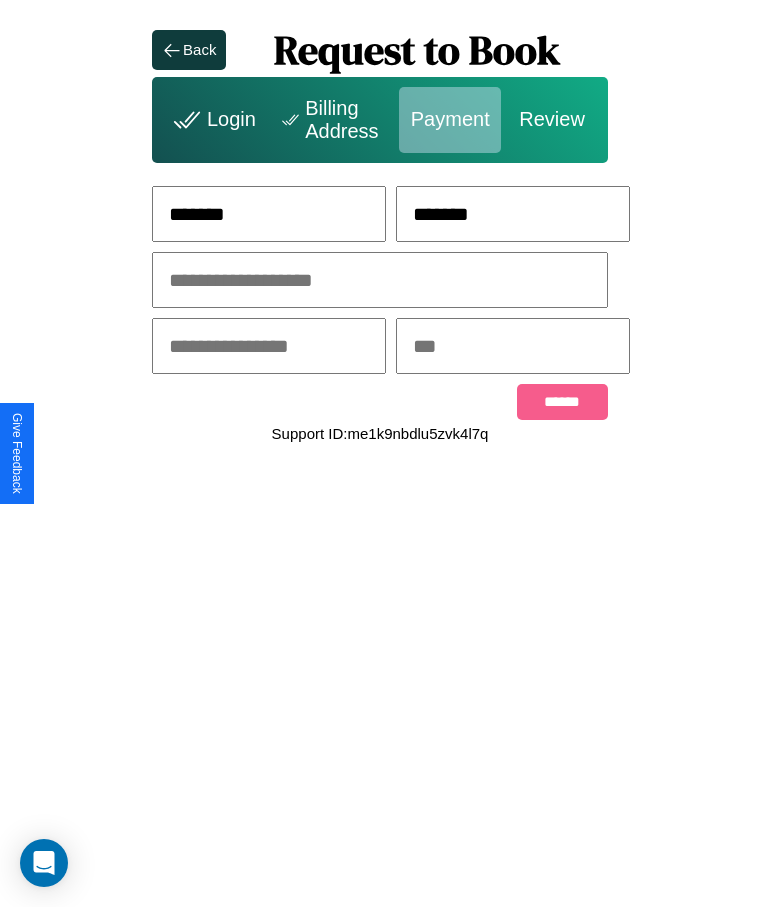 type on "*******" 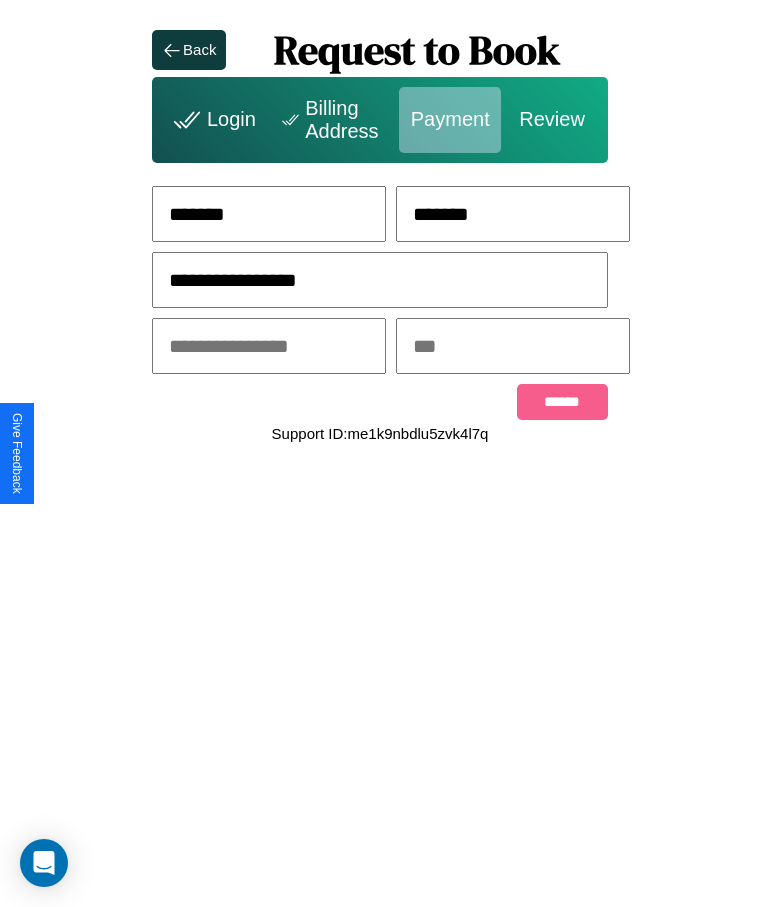 type on "**********" 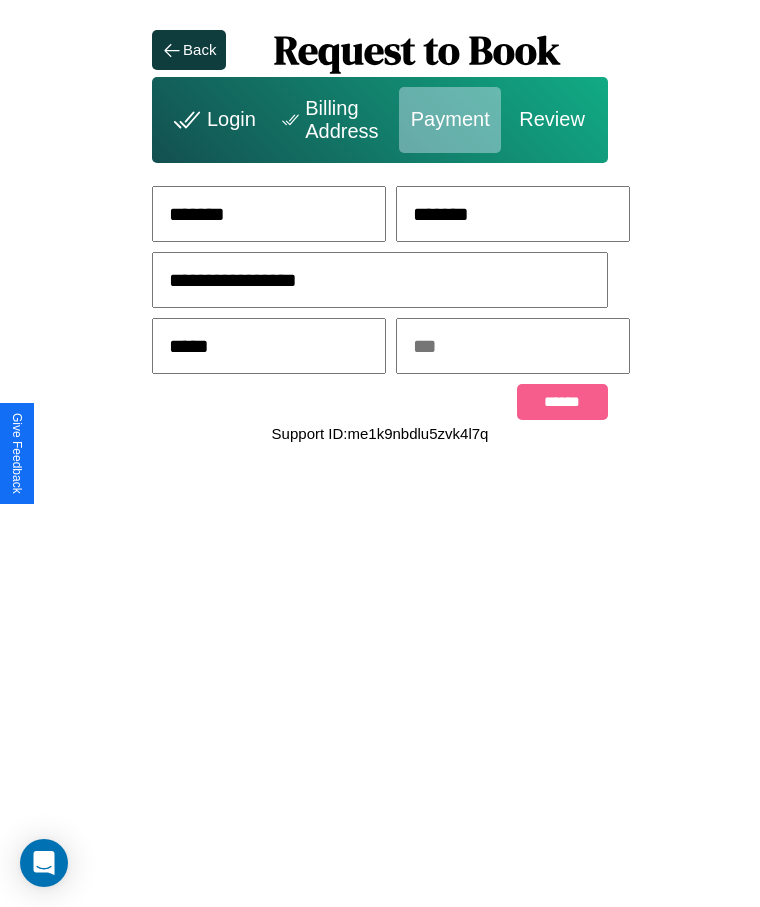 type on "*****" 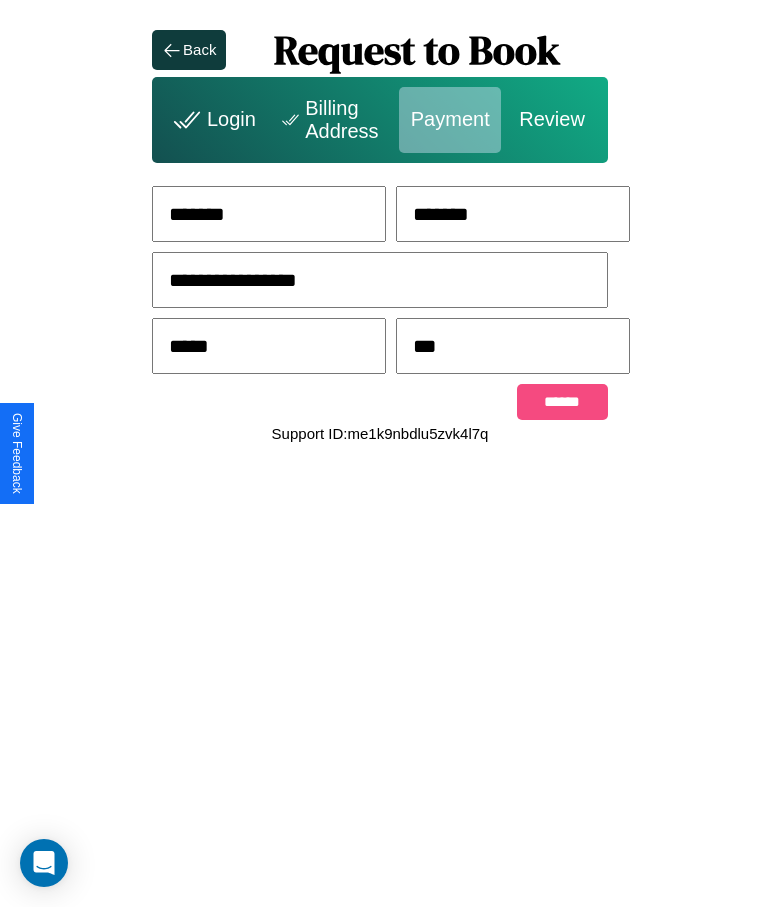 type on "***" 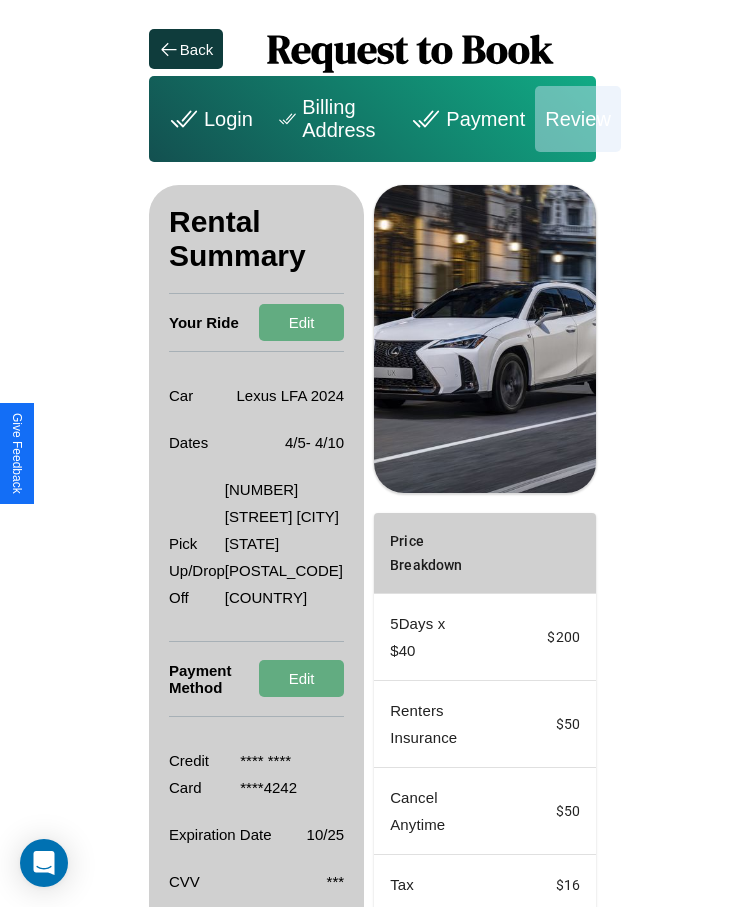 click on "Promo Code" at bounding box center [415, 959] 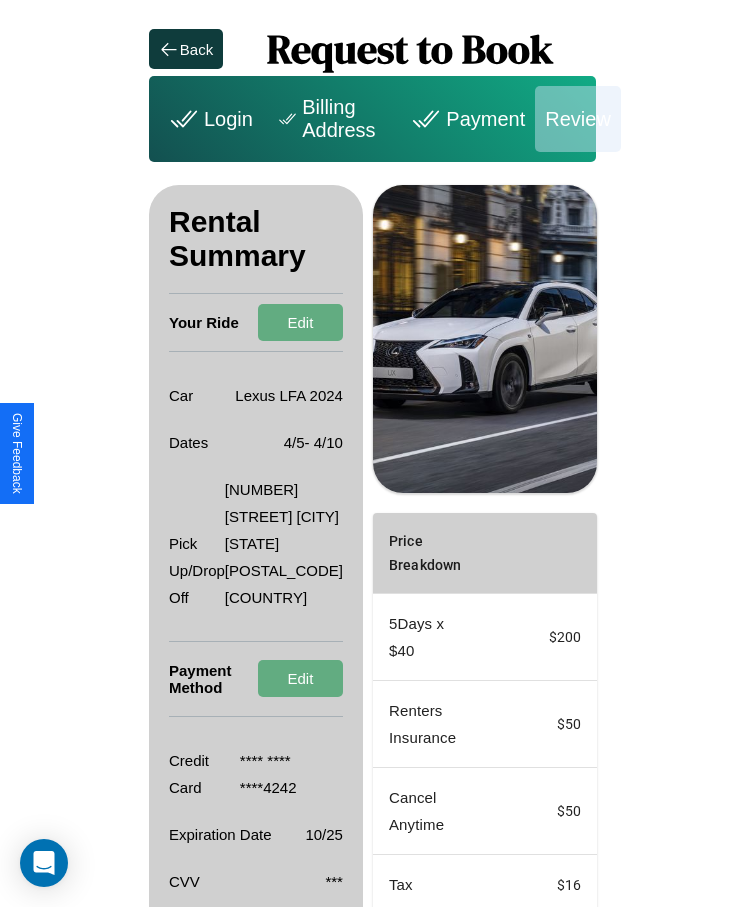 scroll, scrollTop: 0, scrollLeft: 93, axis: horizontal 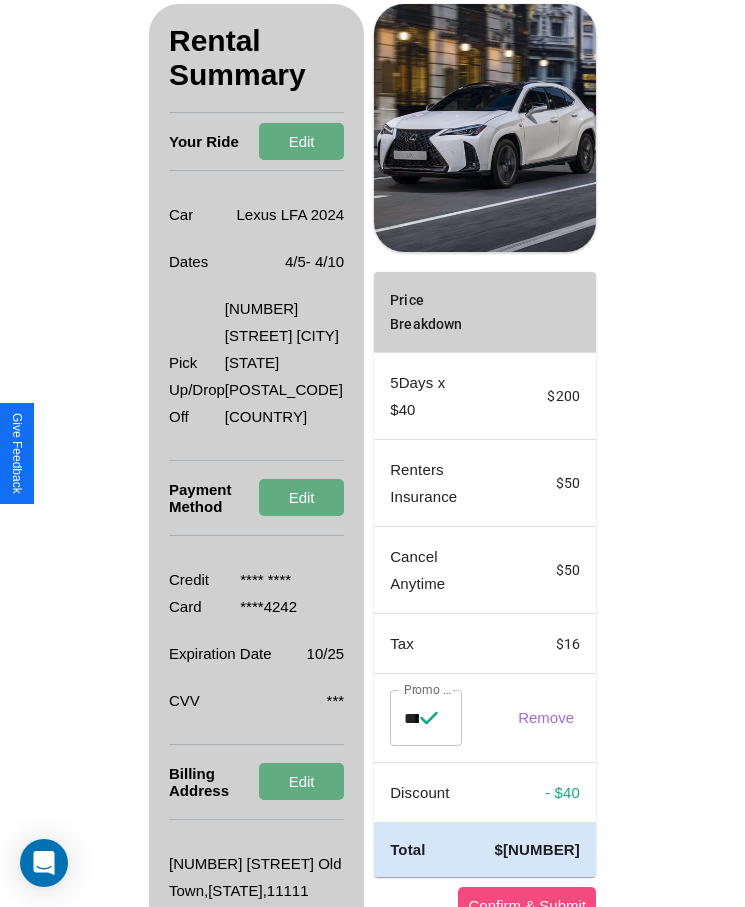 click on "Confirm & Submit" at bounding box center (527, 905) 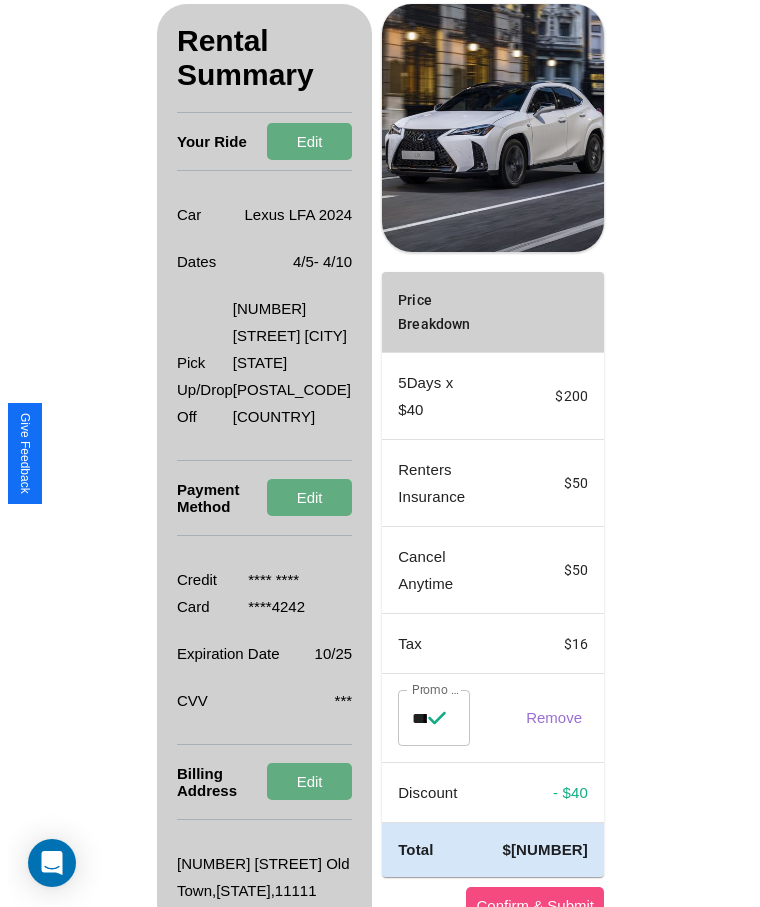 scroll, scrollTop: 0, scrollLeft: 0, axis: both 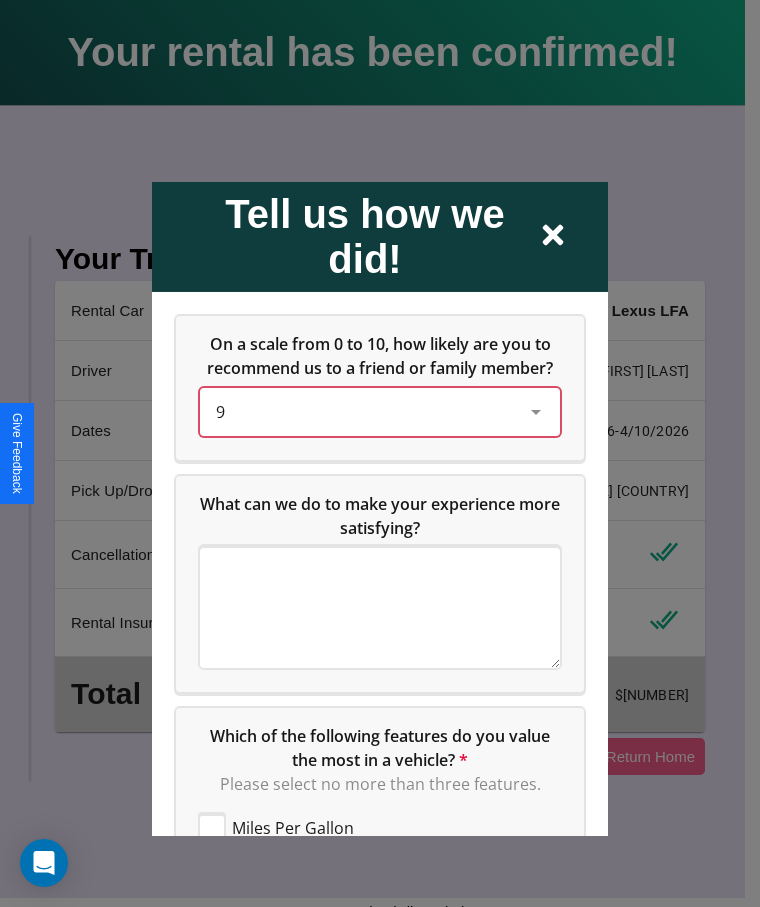 click on "9" at bounding box center (364, 411) 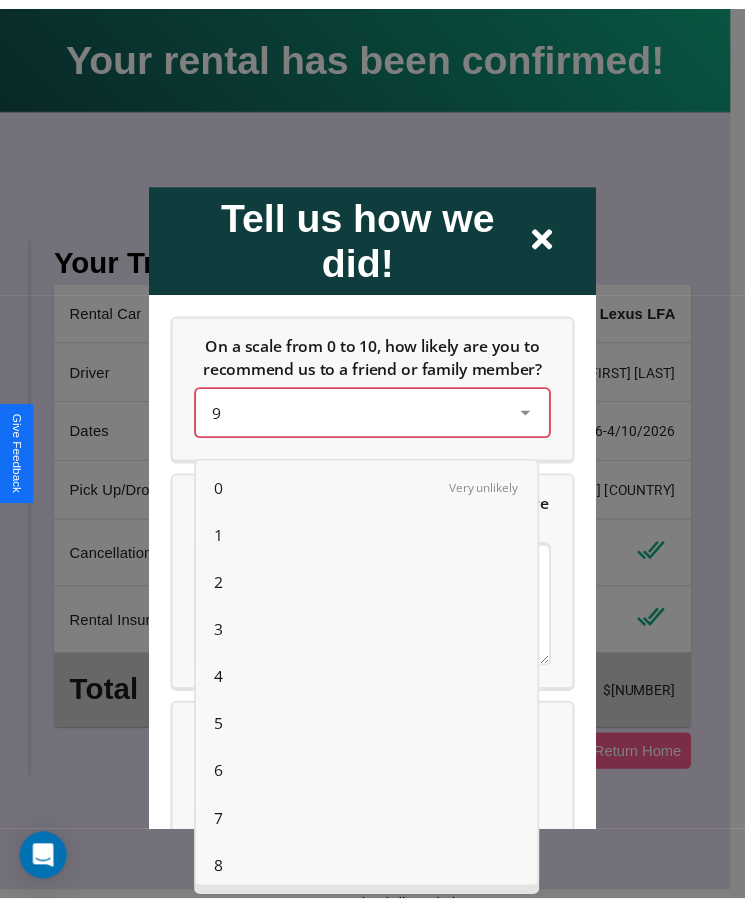 scroll, scrollTop: 56, scrollLeft: 0, axis: vertical 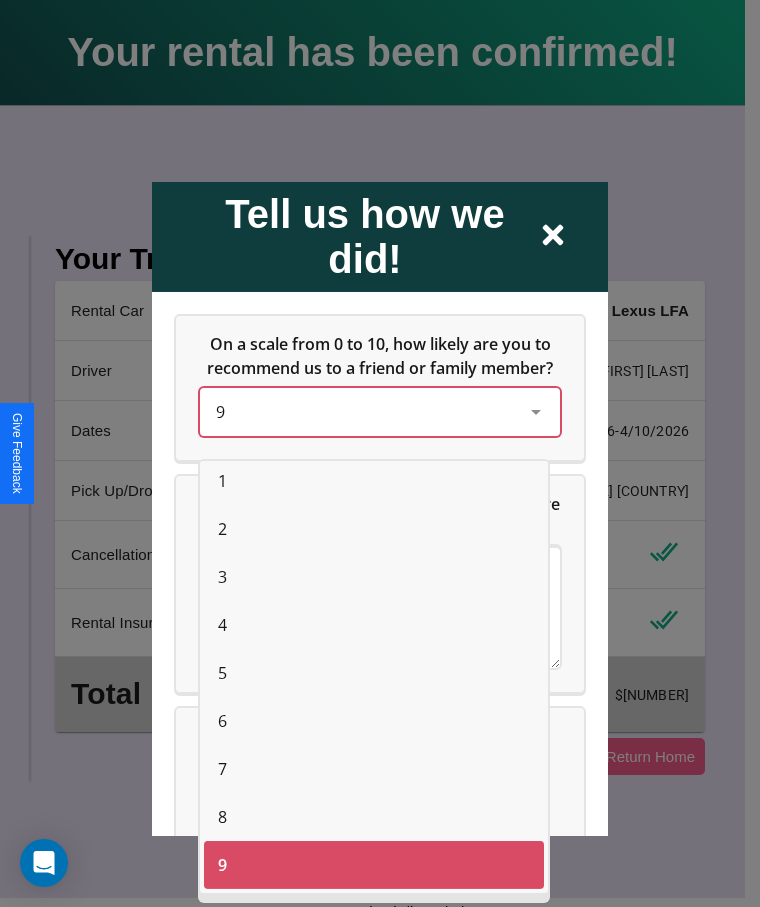 click on "3" at bounding box center [222, 577] 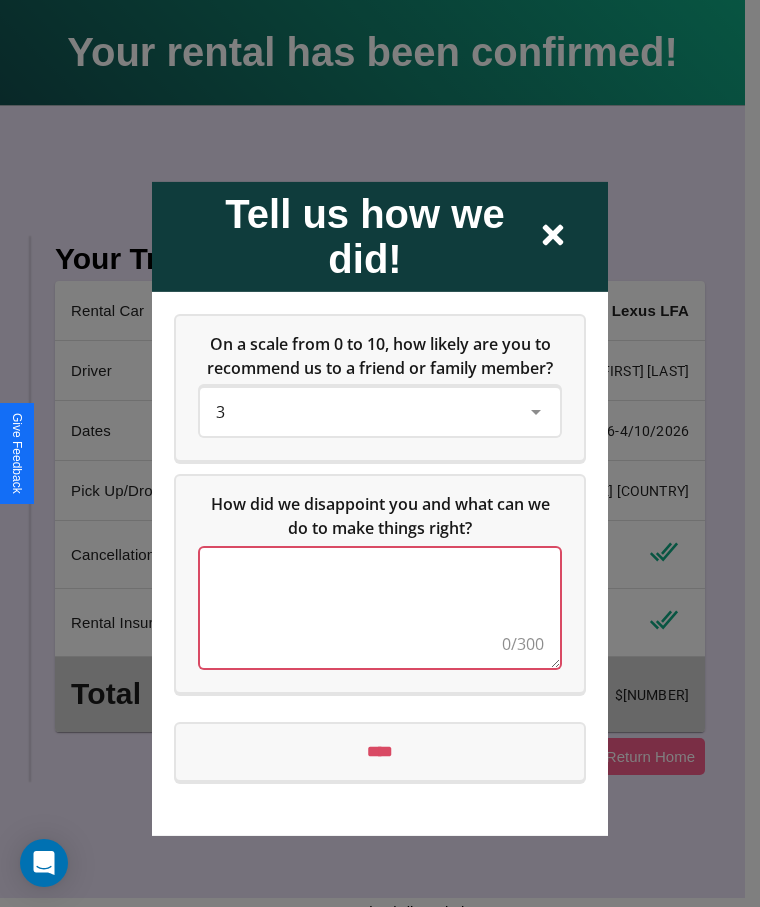 click at bounding box center [380, 607] 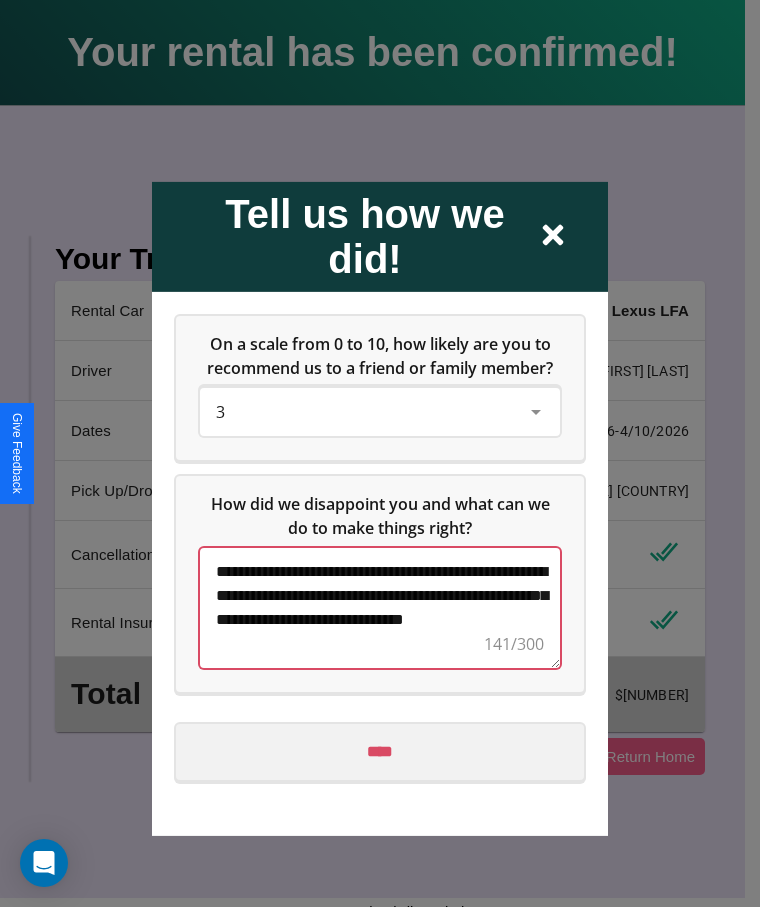 type on "**********" 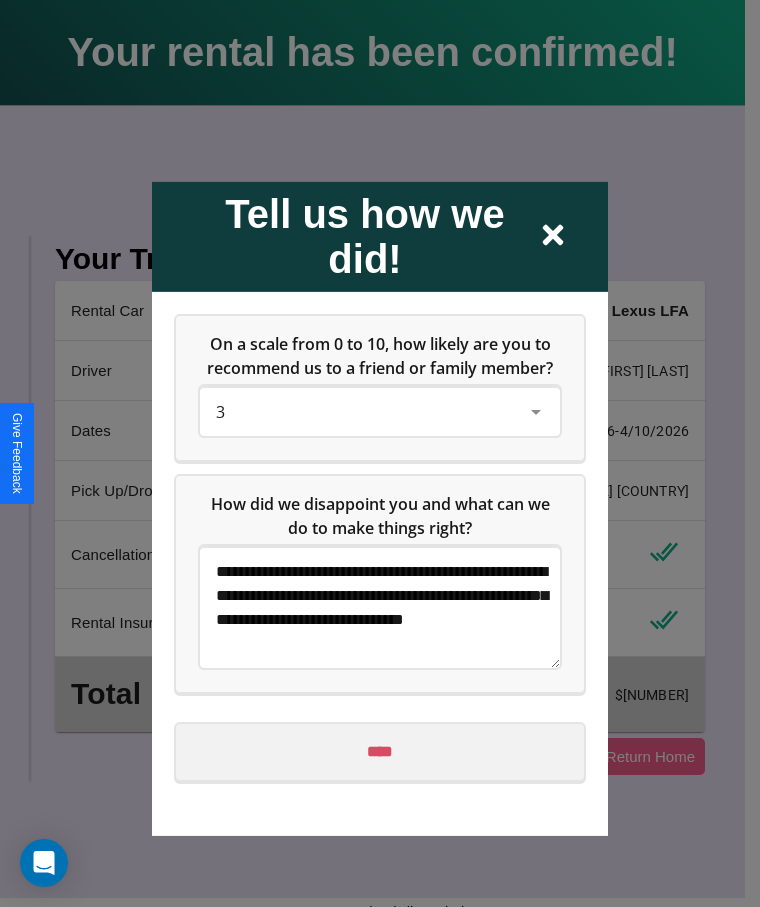 click on "****" at bounding box center [380, 751] 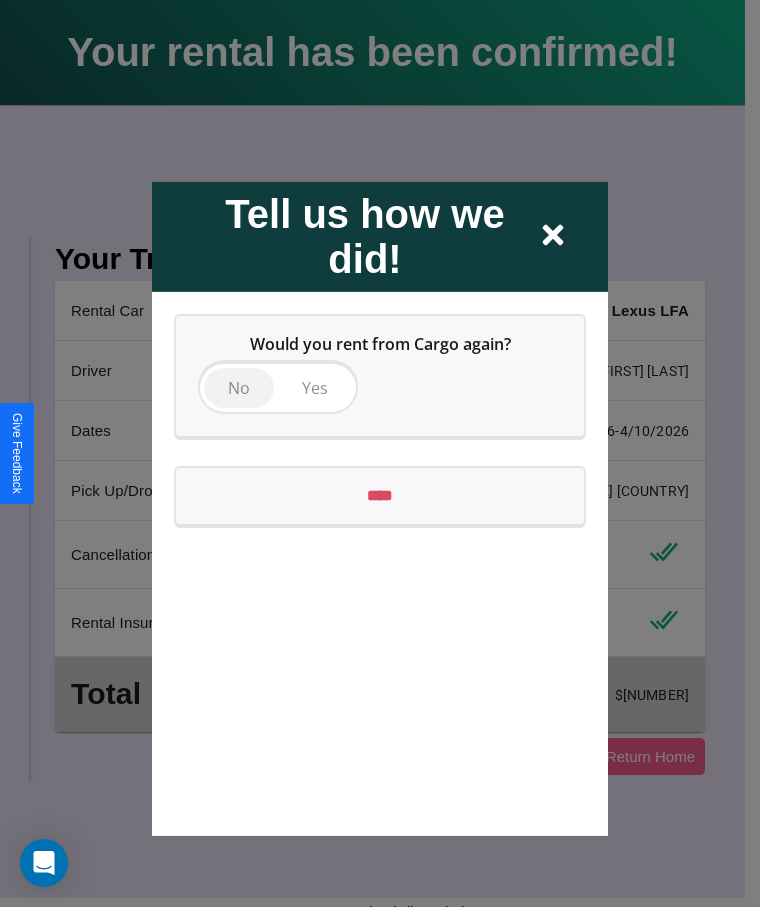 click on "No" at bounding box center [239, 387] 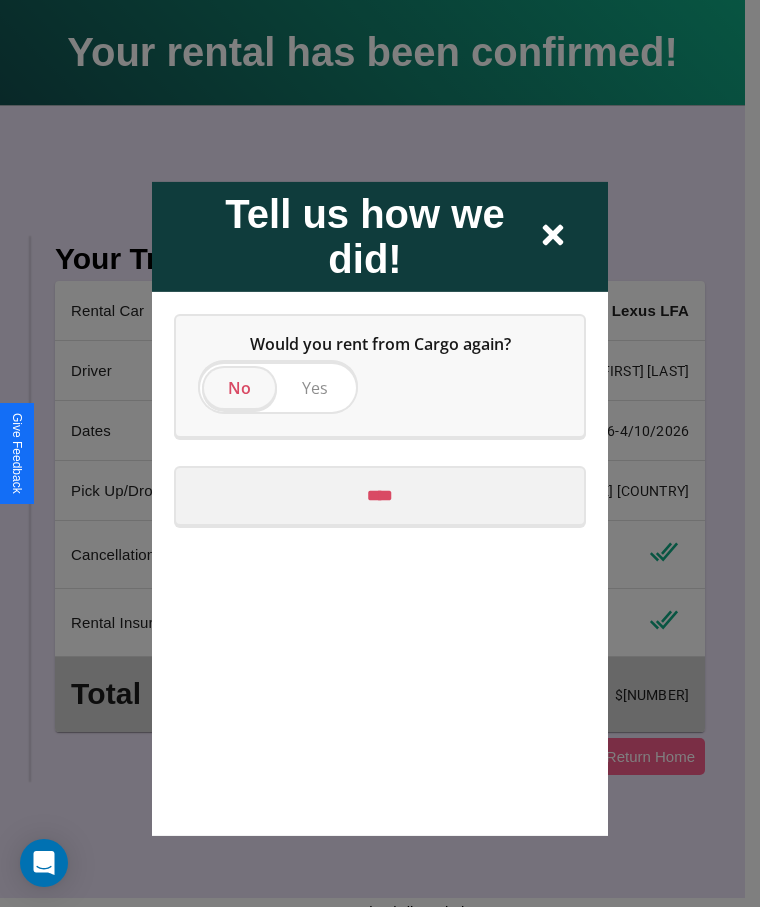 click on "****" at bounding box center [380, 495] 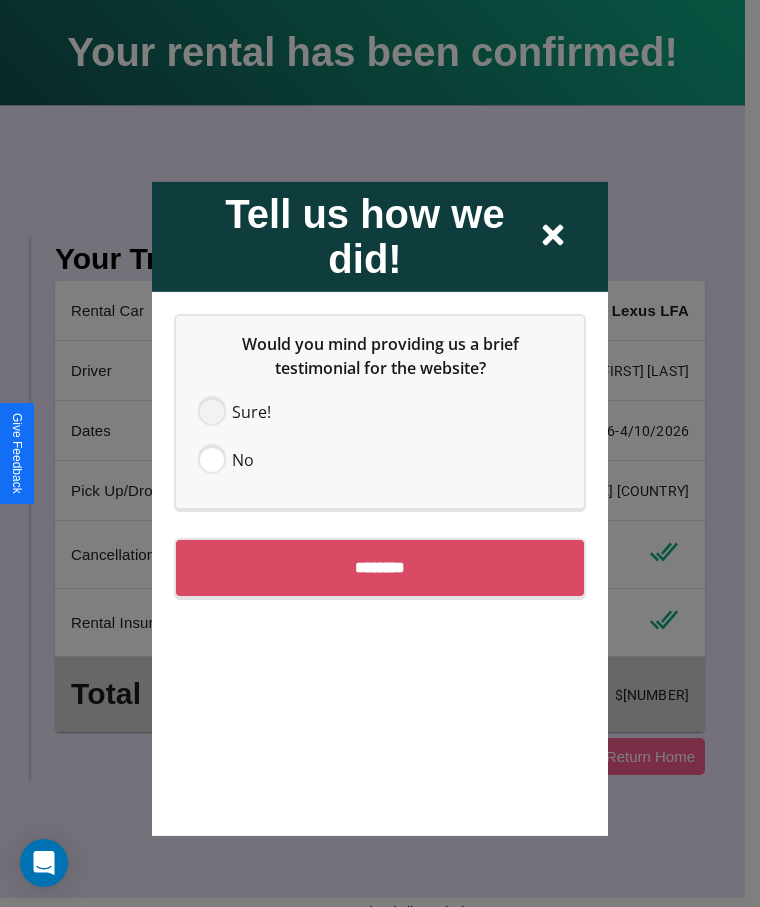 click at bounding box center [212, 411] 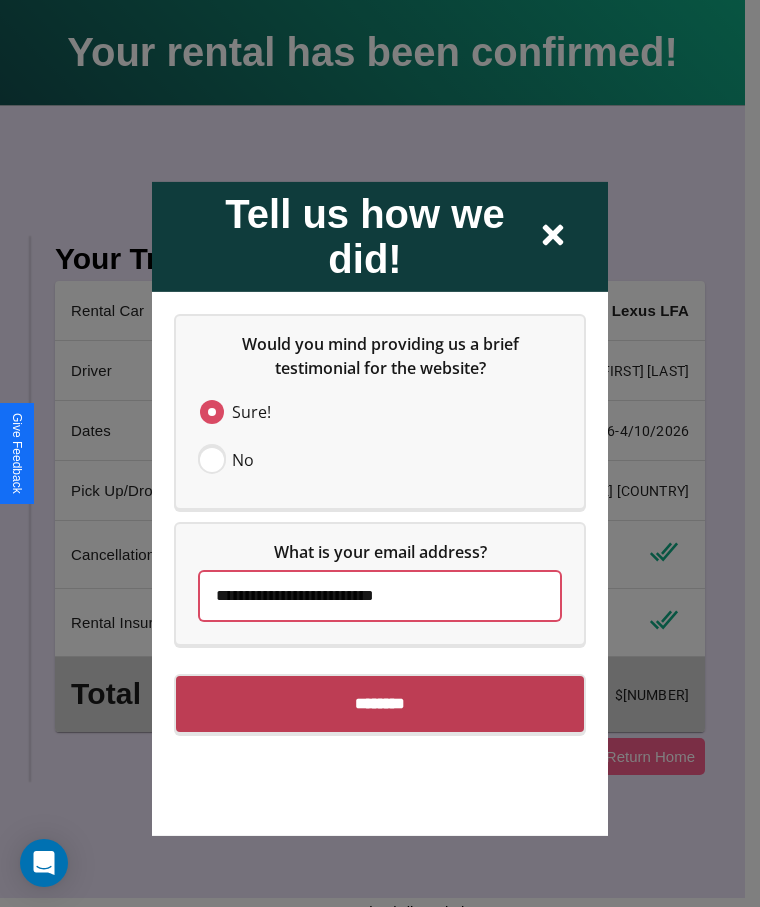 type on "**********" 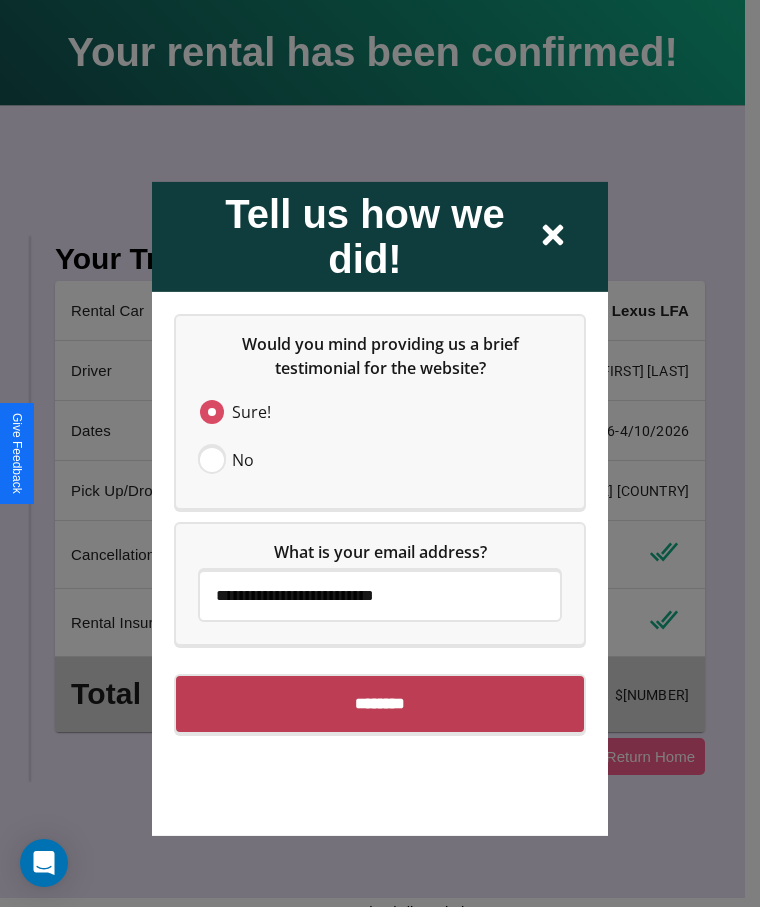click on "********" at bounding box center [380, 703] 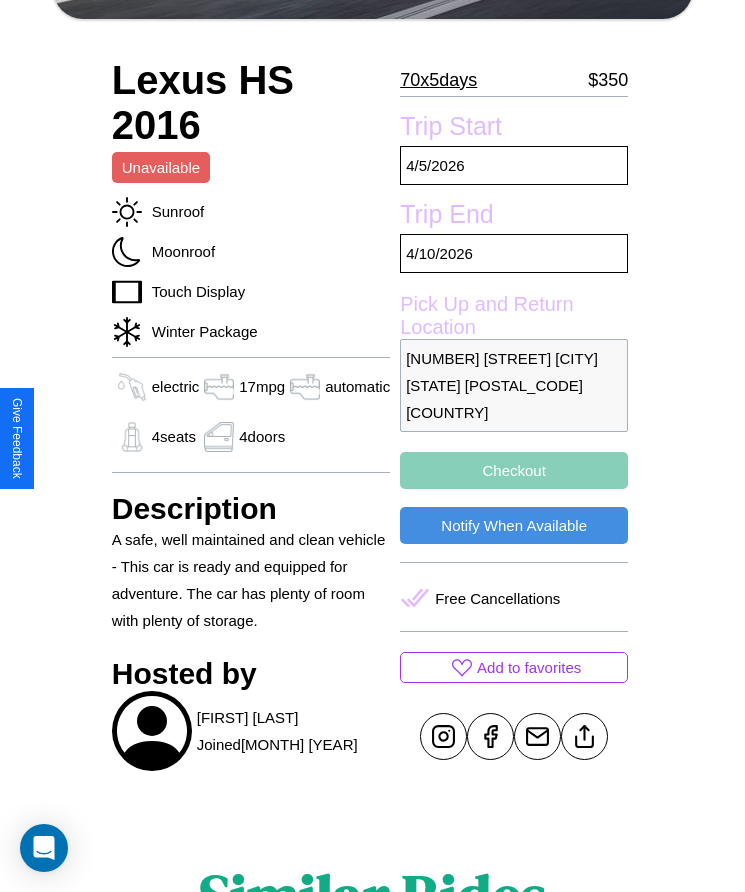 scroll, scrollTop: 833, scrollLeft: 0, axis: vertical 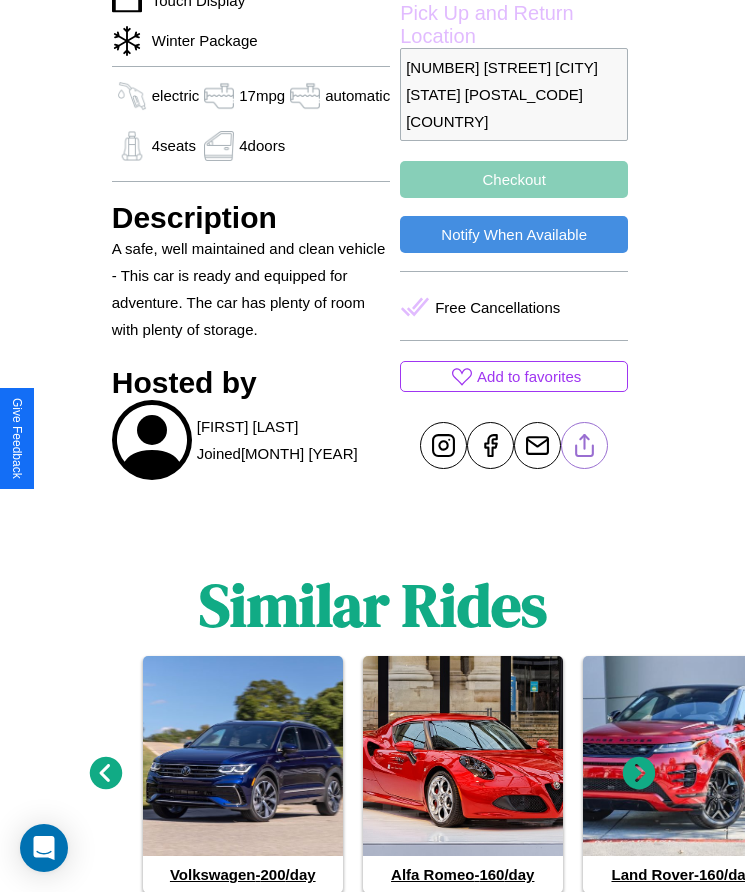 click 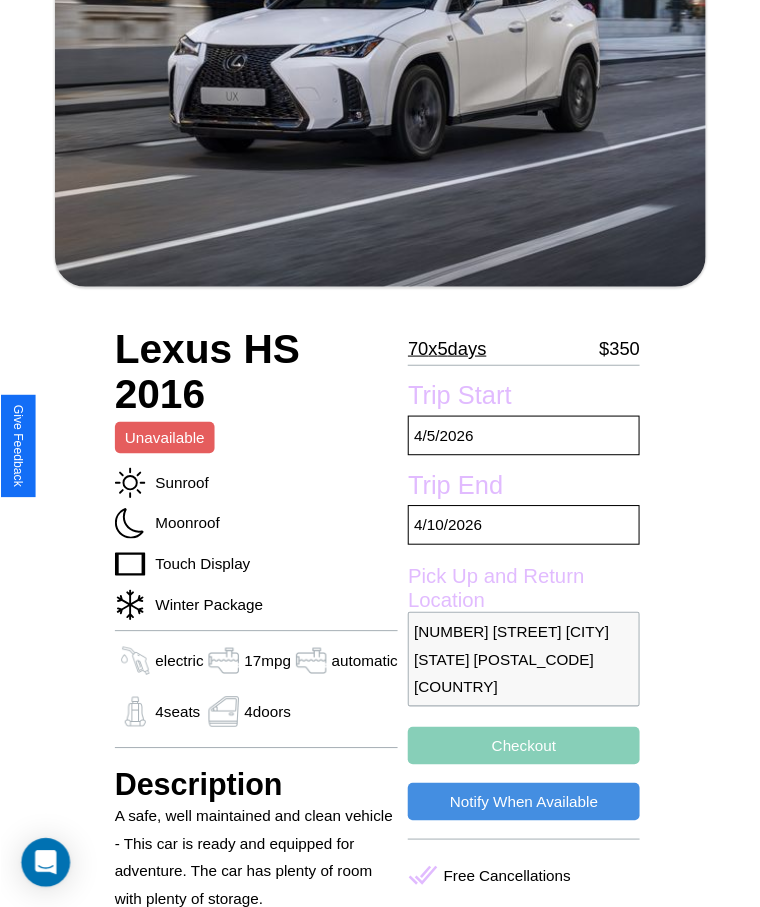 scroll, scrollTop: 262, scrollLeft: 0, axis: vertical 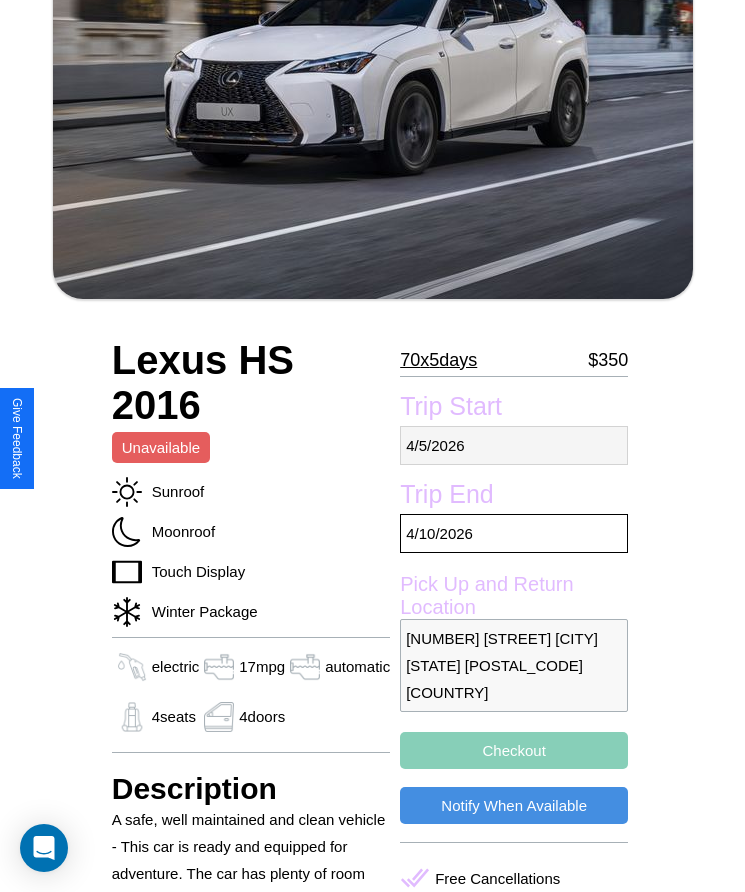 click on "4 / 5 / 2026" at bounding box center (514, 445) 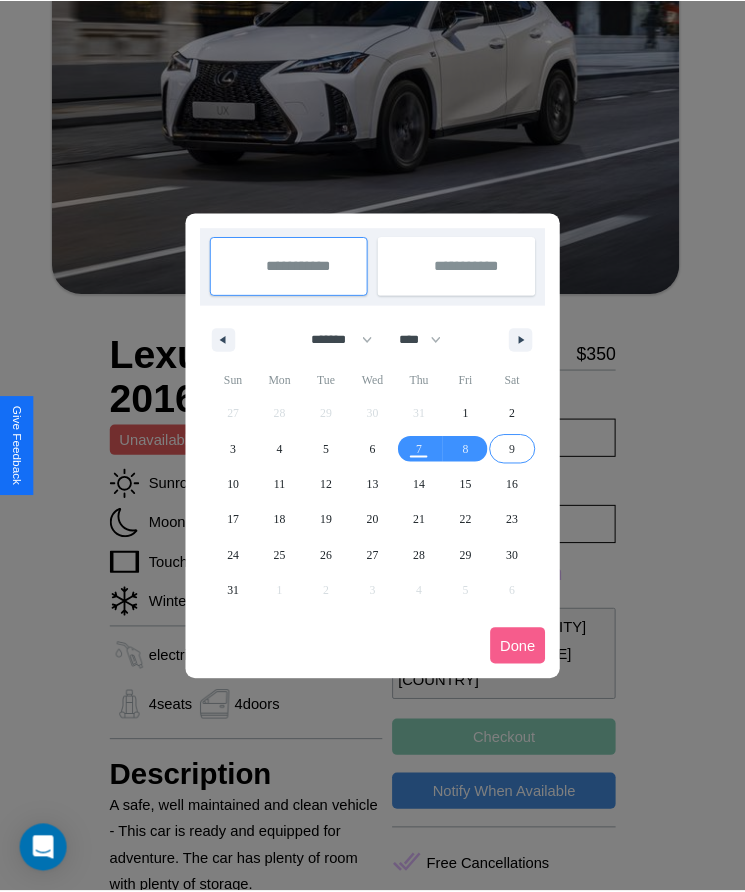 scroll, scrollTop: 0, scrollLeft: 0, axis: both 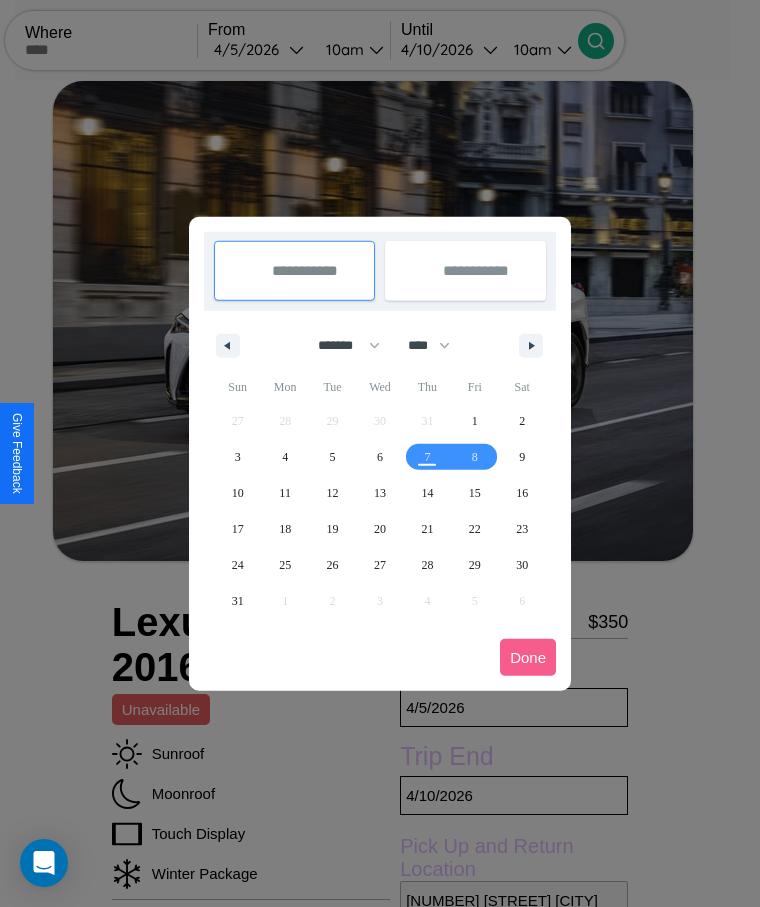 click at bounding box center (380, 453) 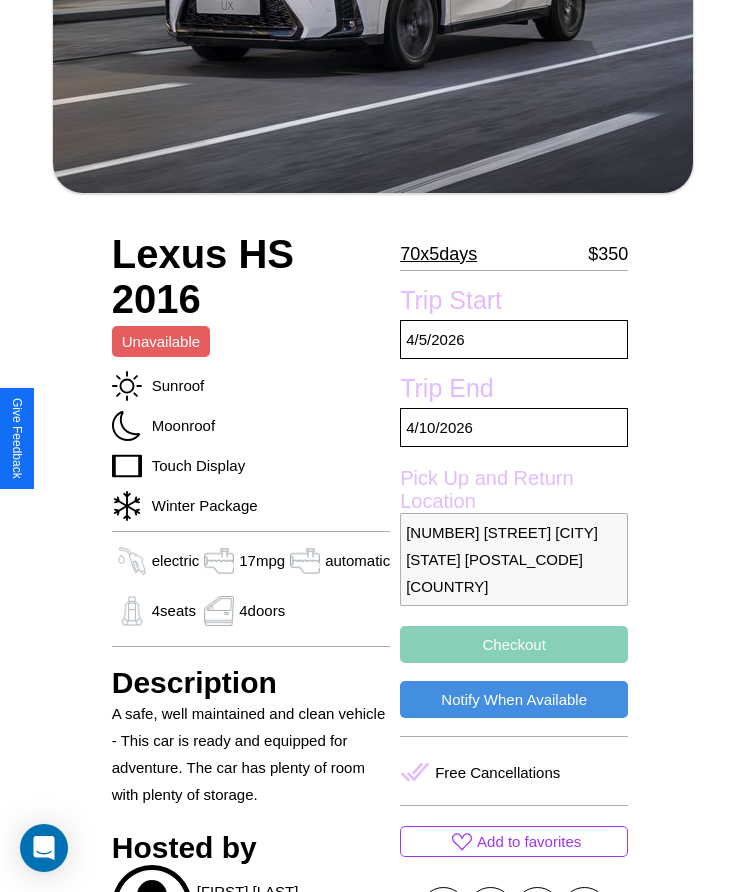 scroll, scrollTop: 567, scrollLeft: 0, axis: vertical 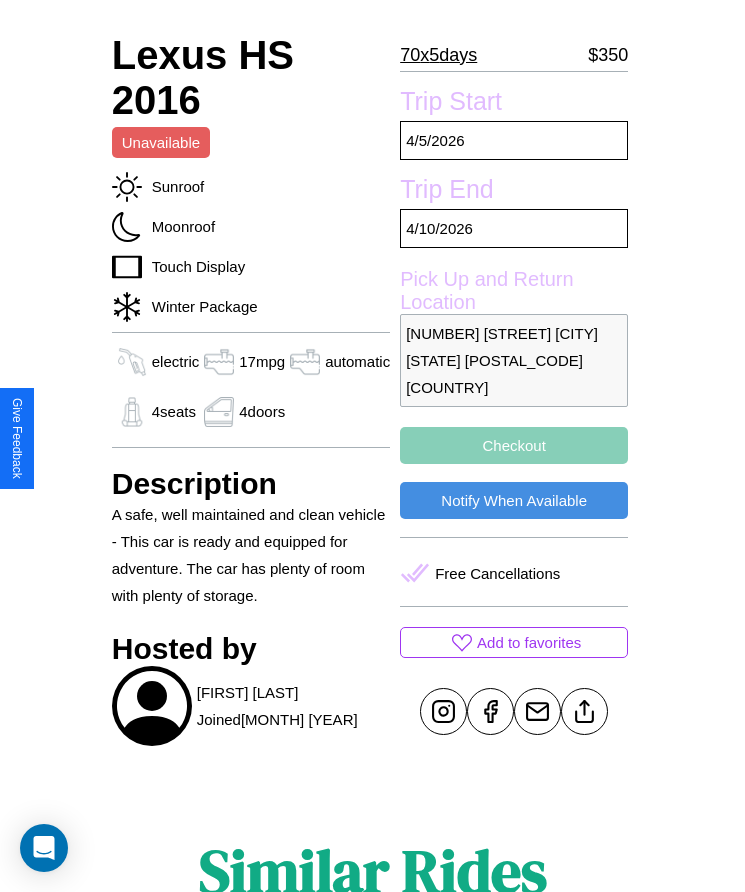 click on "Checkout" at bounding box center [514, 445] 